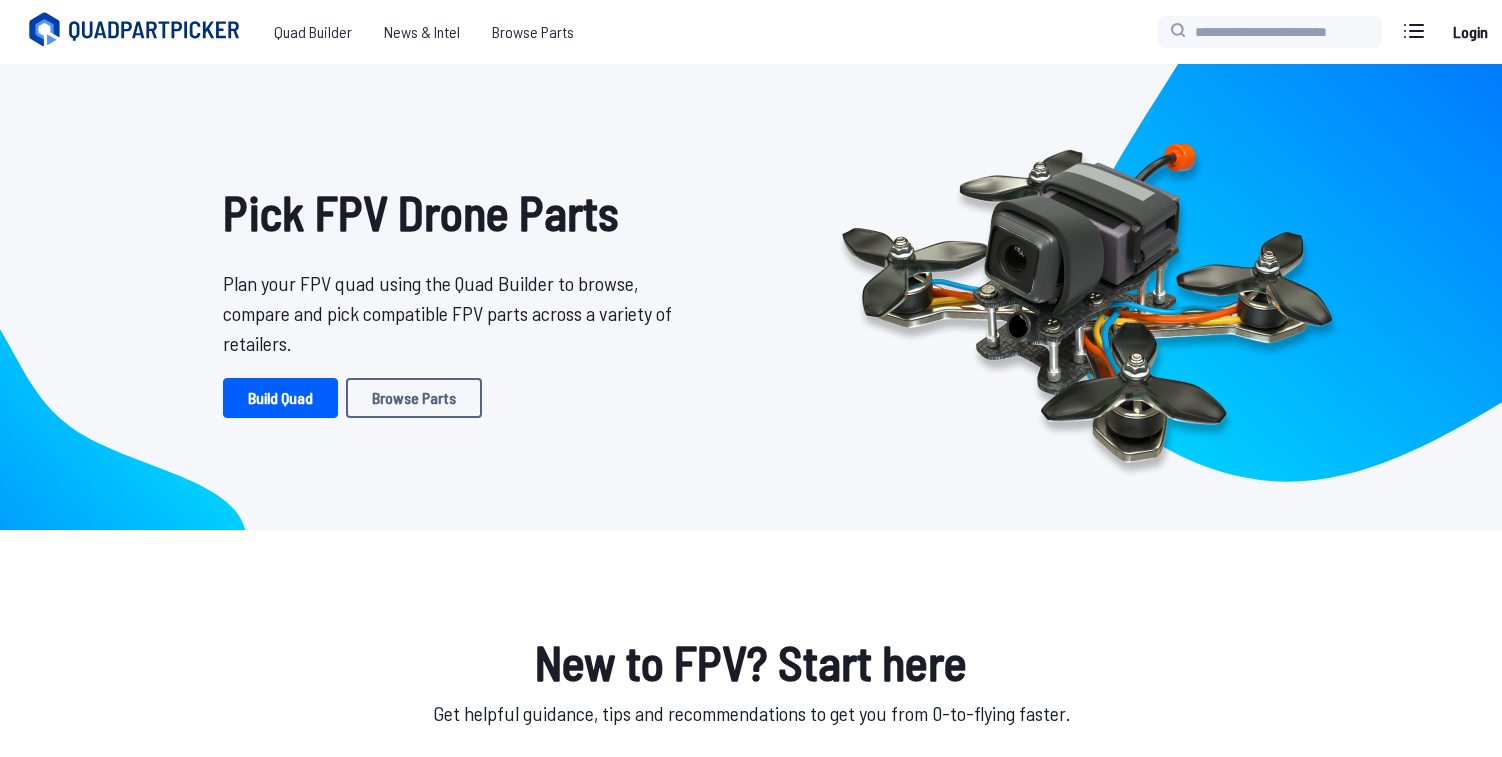 scroll, scrollTop: 0, scrollLeft: 0, axis: both 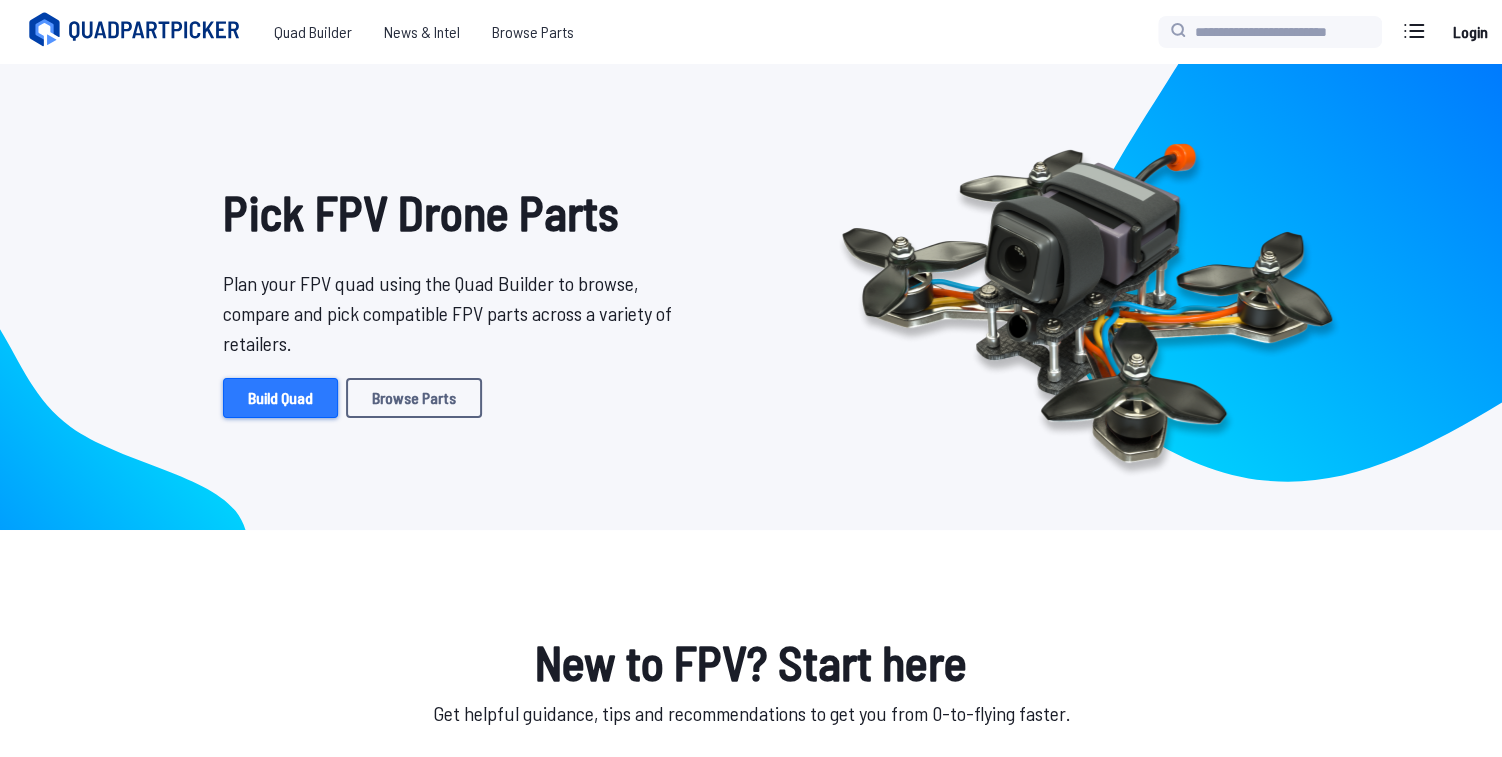 click on "Build Quad" at bounding box center (280, 398) 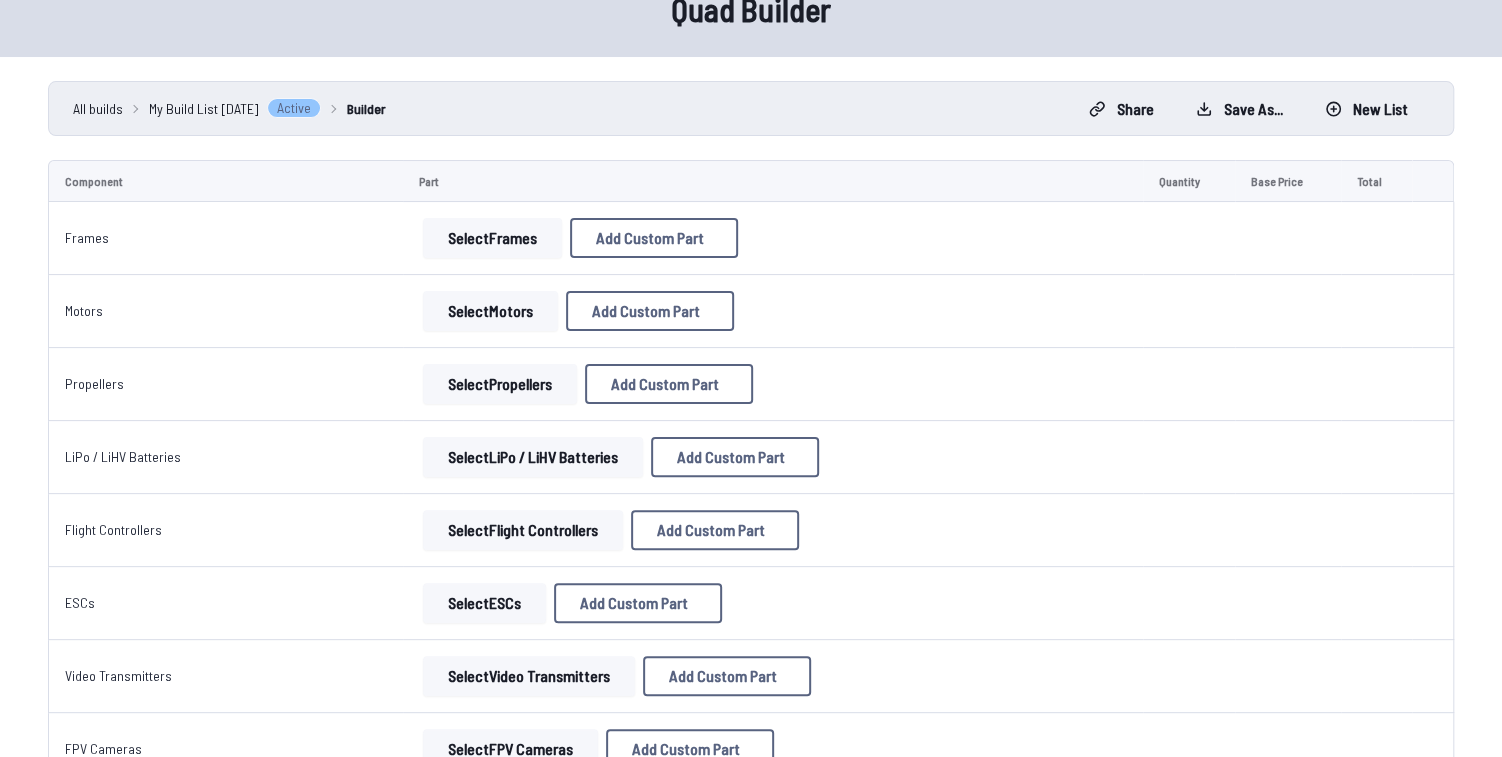 scroll, scrollTop: 108, scrollLeft: 0, axis: vertical 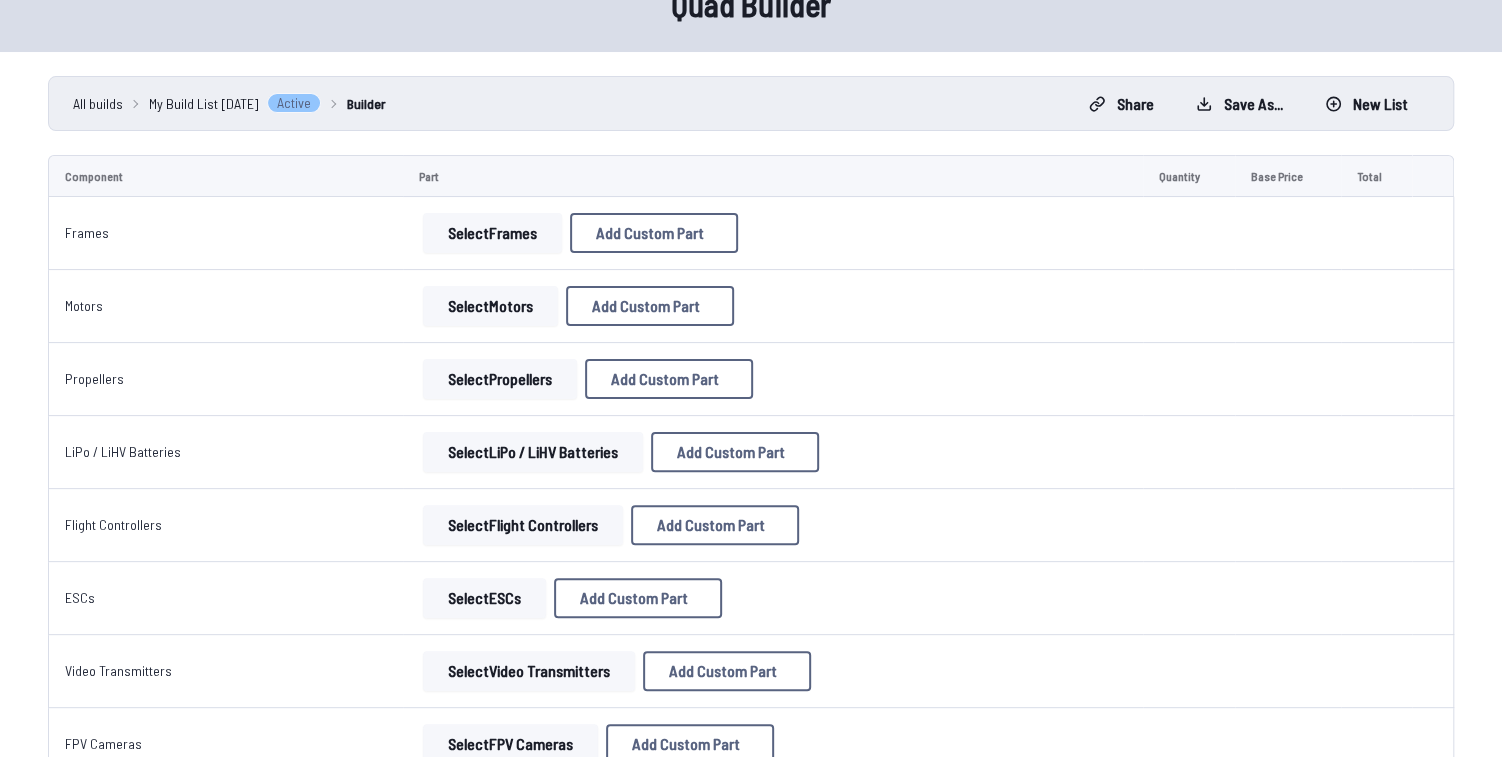 click on "Select  Frames" at bounding box center (492, 233) 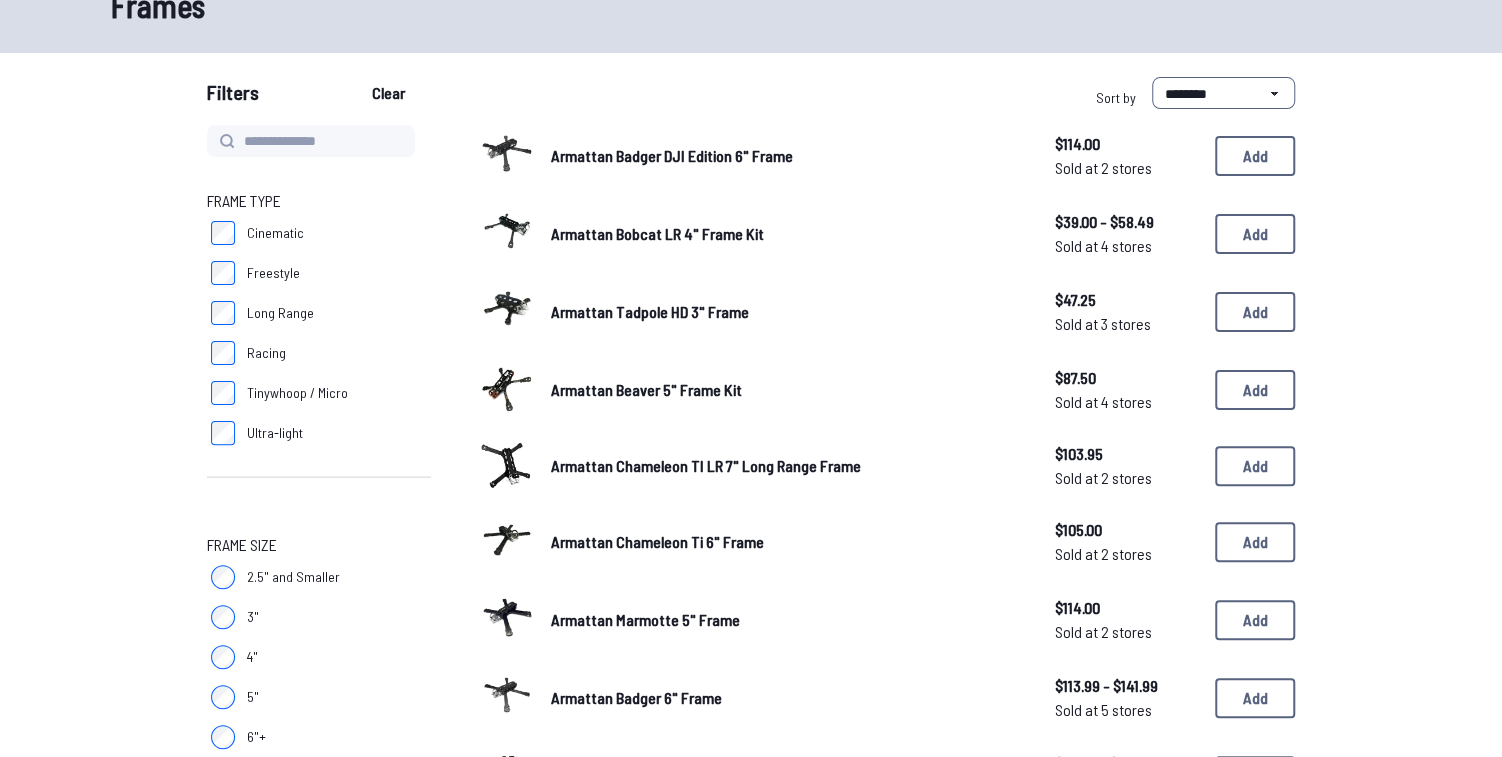 scroll, scrollTop: 132, scrollLeft: 0, axis: vertical 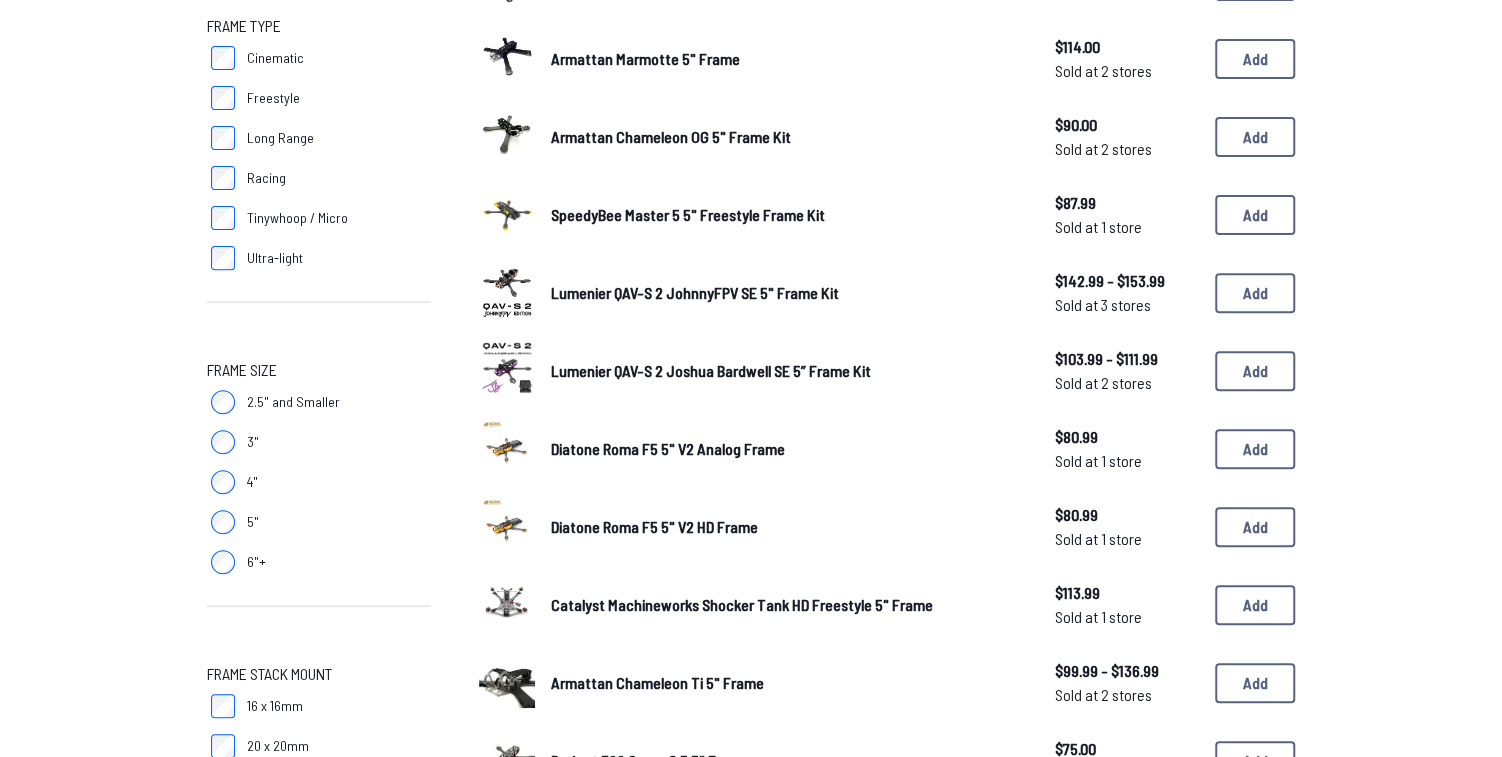 click on "Diatone Roma F5 5" V2 HD Frame" at bounding box center (654, 526) 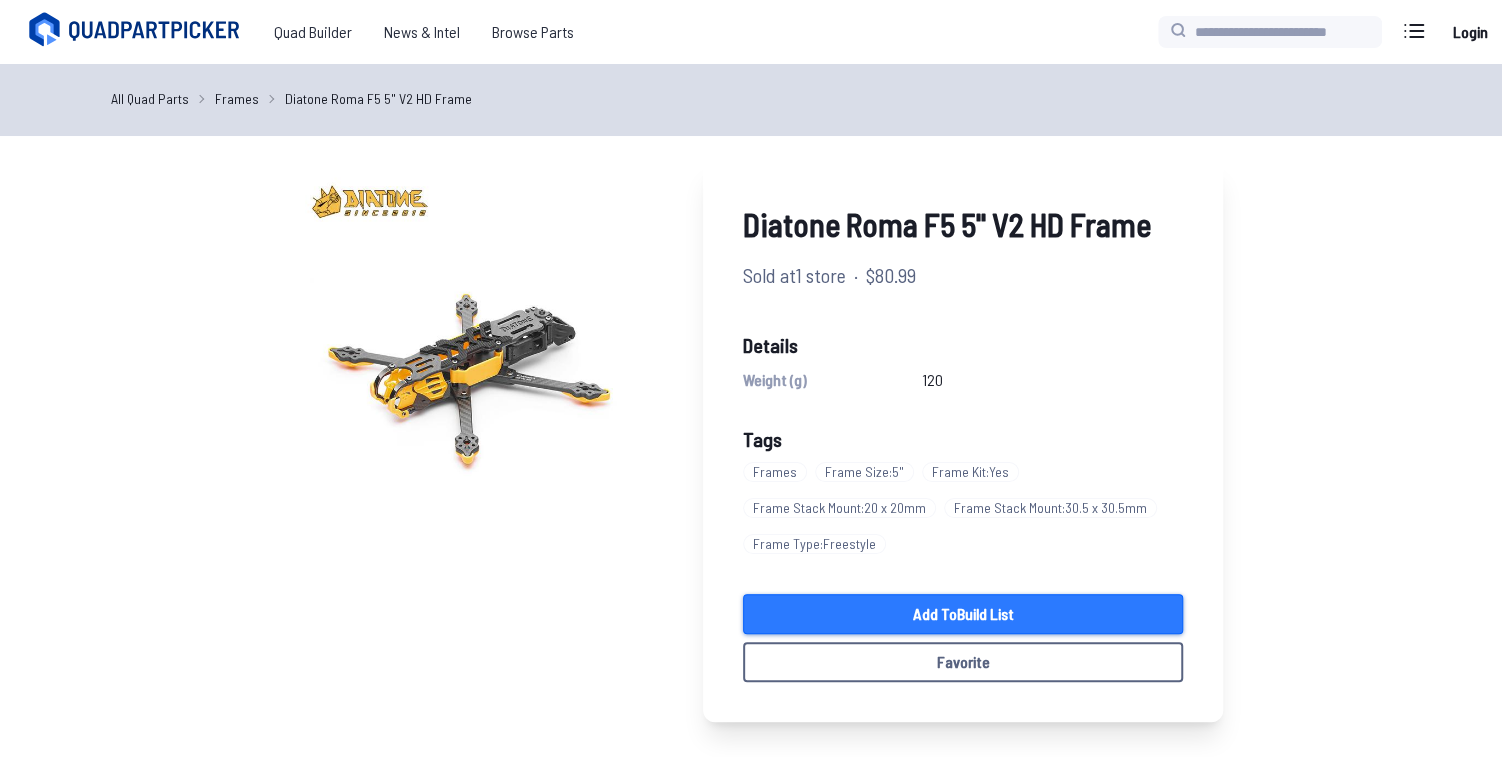 click on "Add to  Build List" at bounding box center [963, 614] 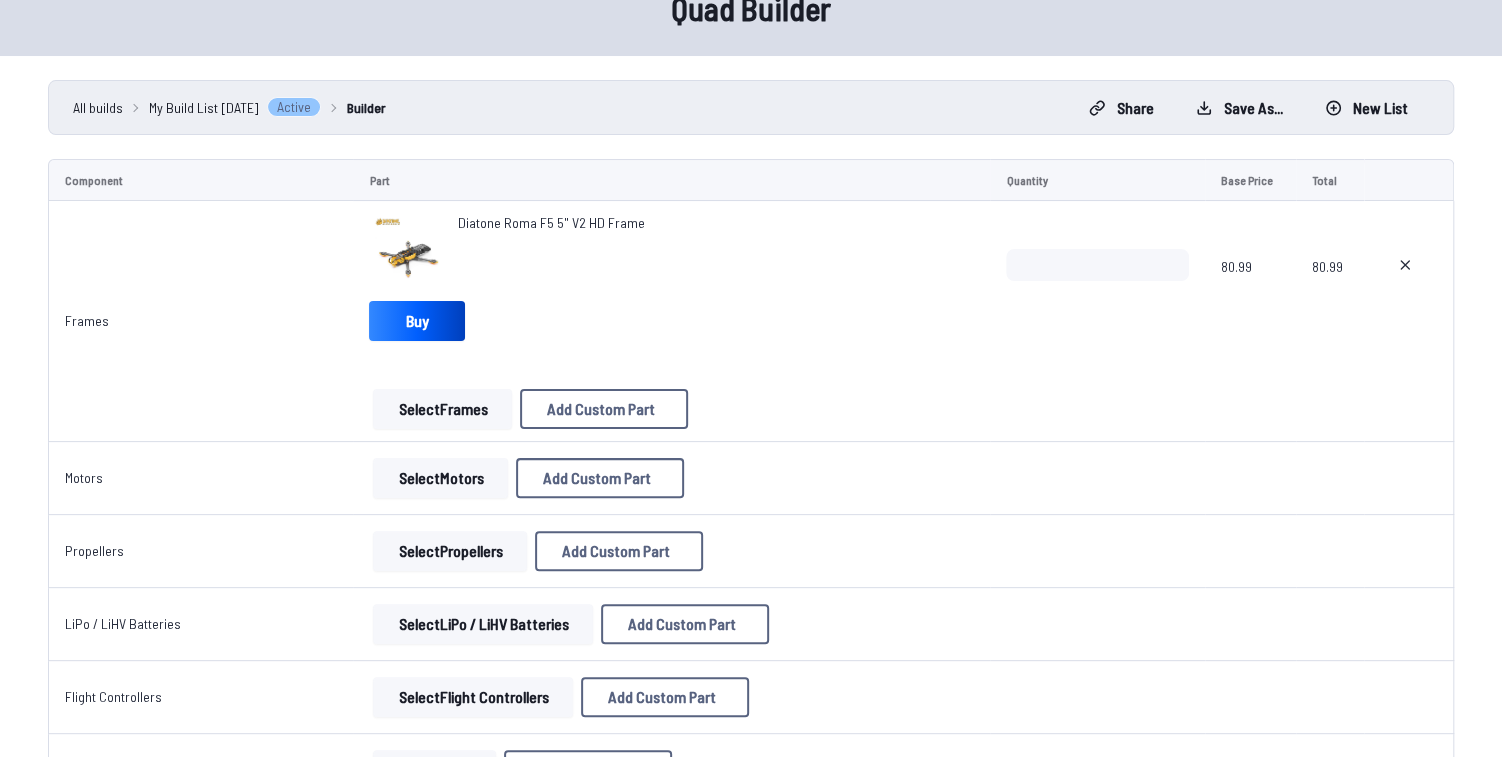 scroll, scrollTop: 134, scrollLeft: 0, axis: vertical 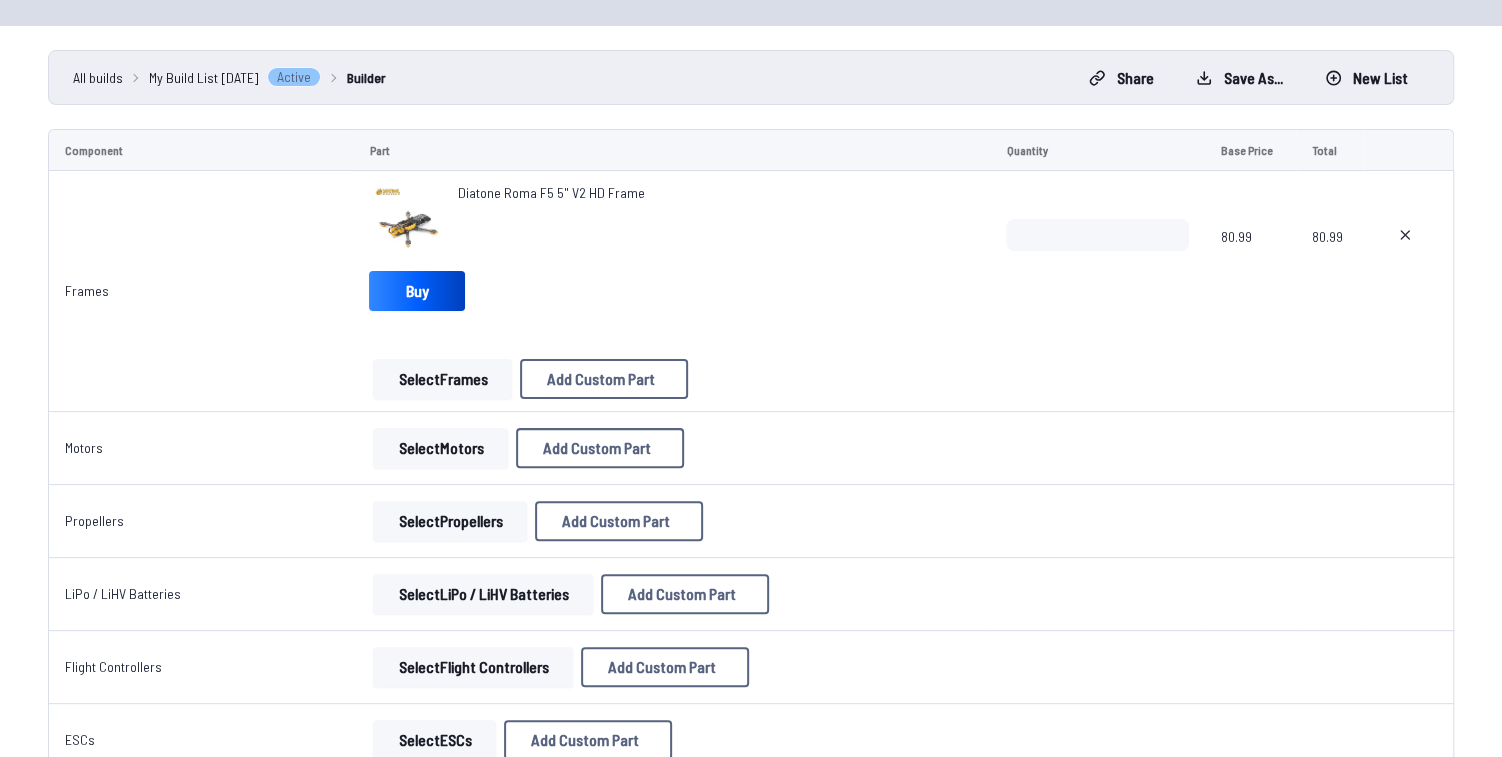 click on "Select  Motors" at bounding box center [440, 448] 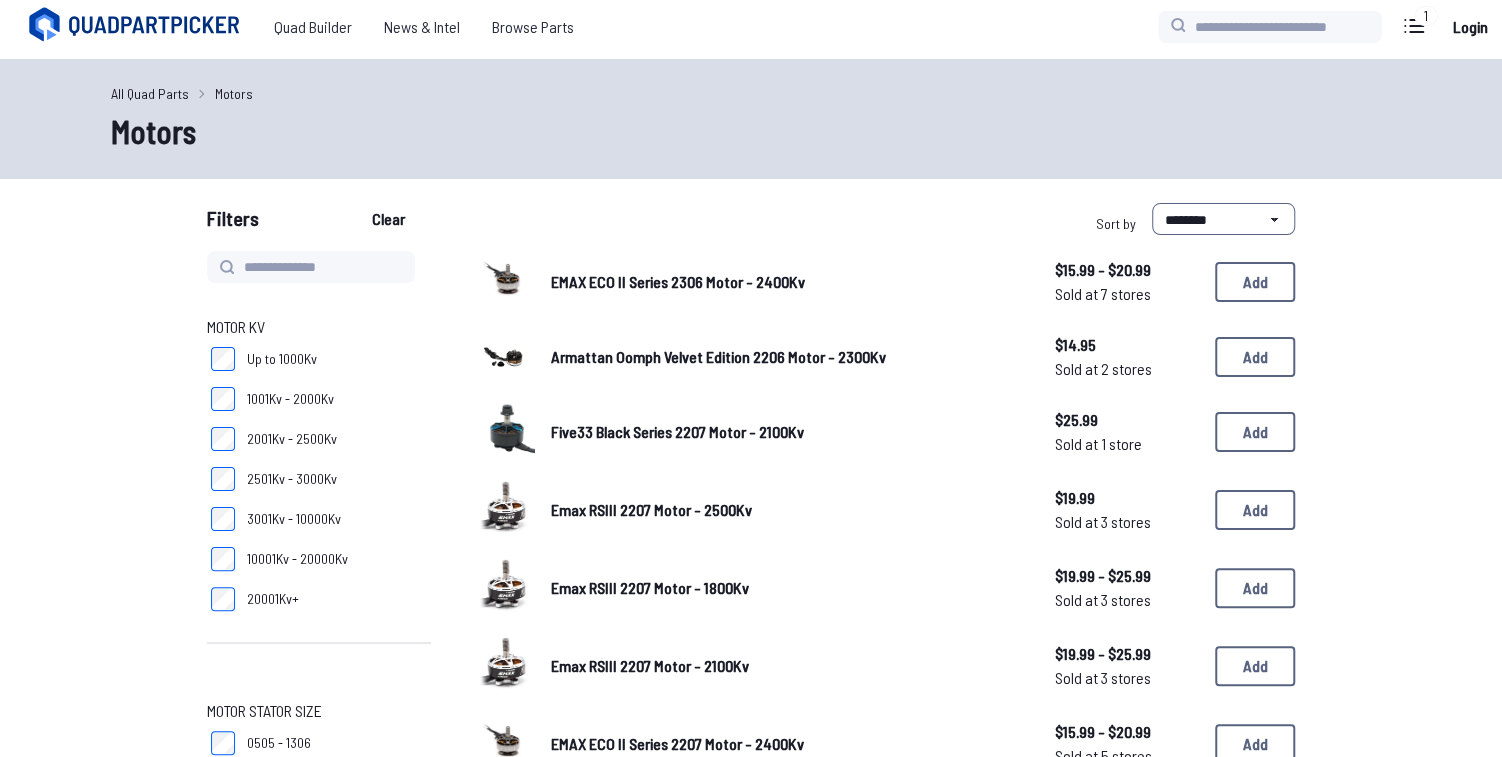 scroll, scrollTop: 0, scrollLeft: 0, axis: both 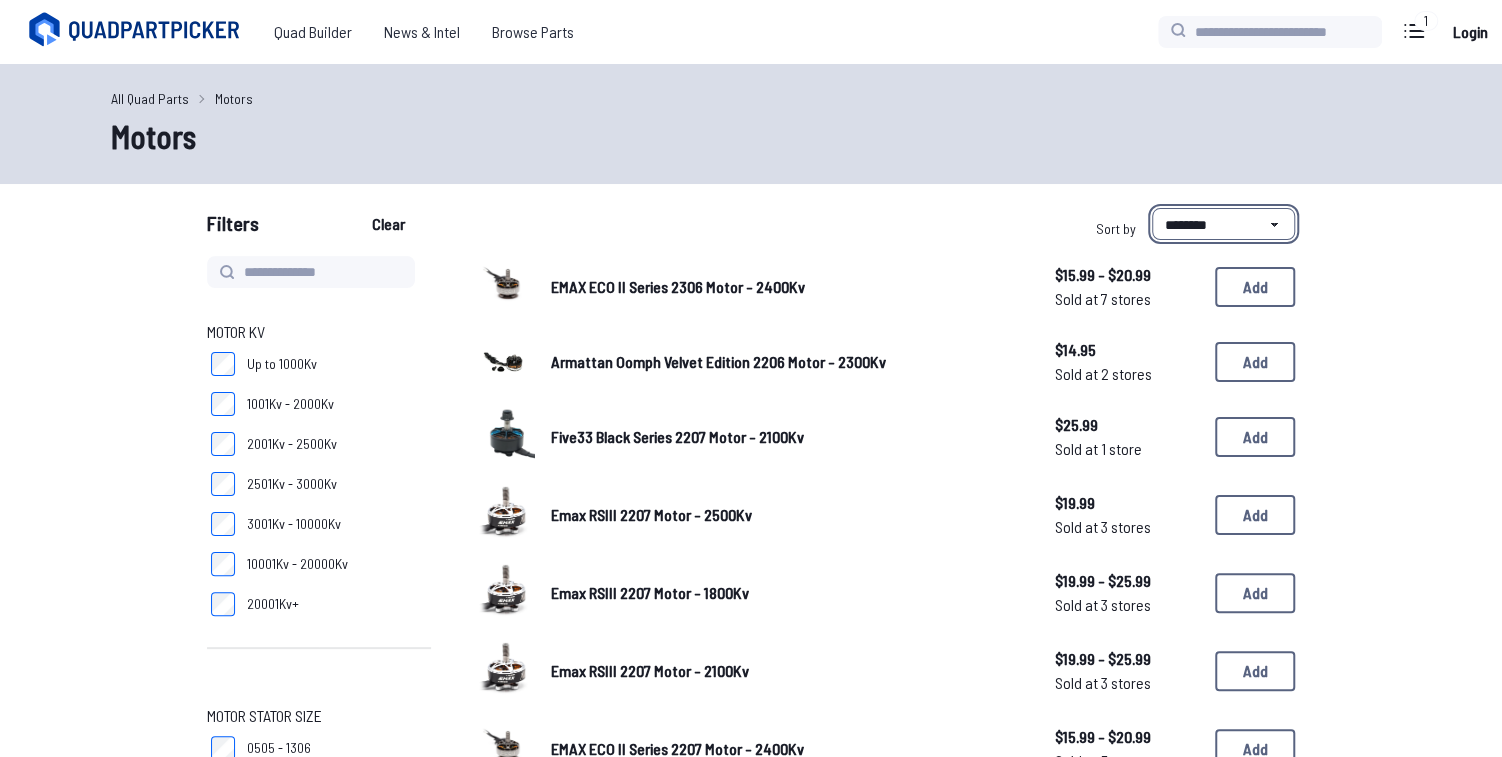 click on "**********" at bounding box center (1223, 224) 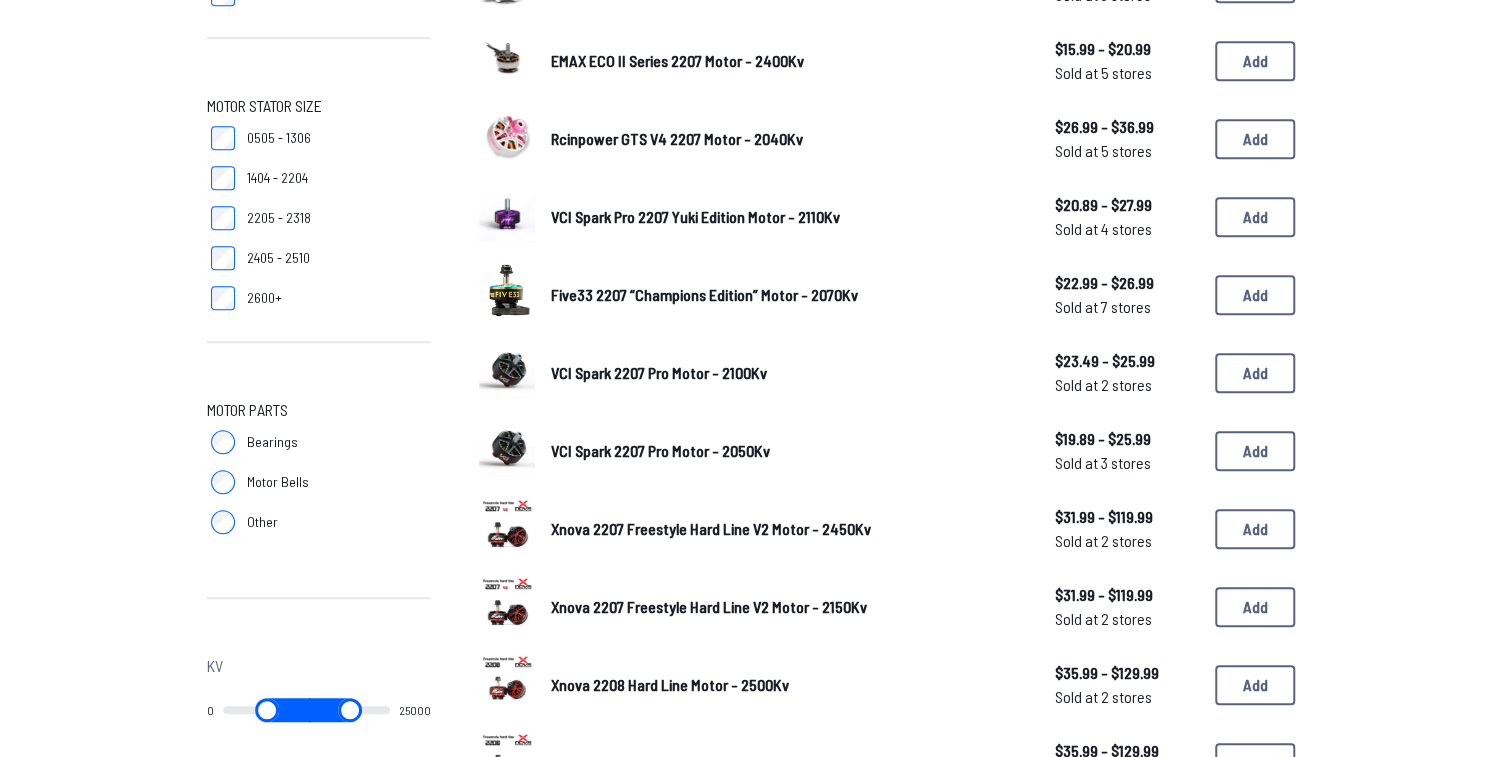 scroll, scrollTop: 612, scrollLeft: 0, axis: vertical 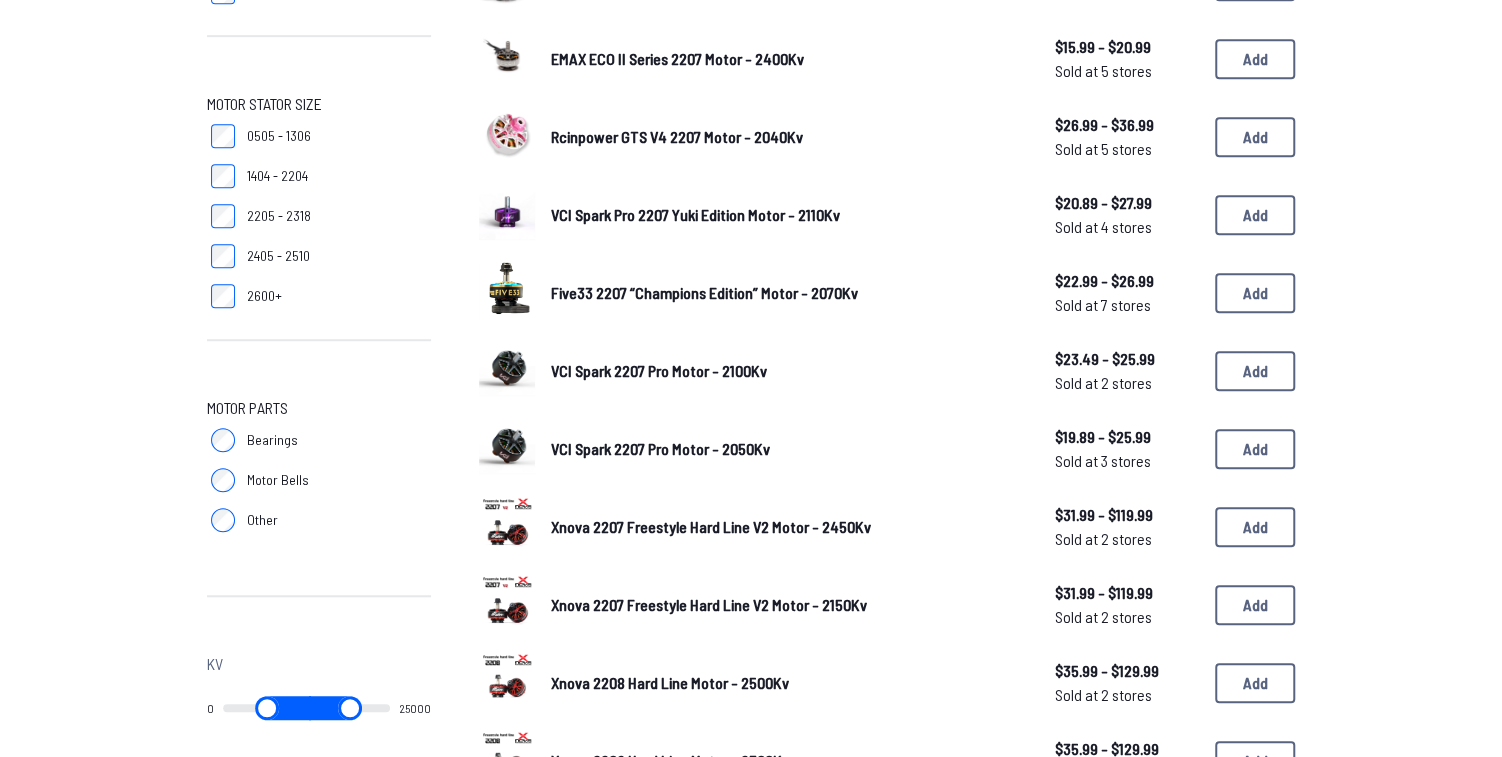 click on "Xnova 2207 Freestyle Hard Line V2 Motor - 2450Kv" at bounding box center [787, 527] 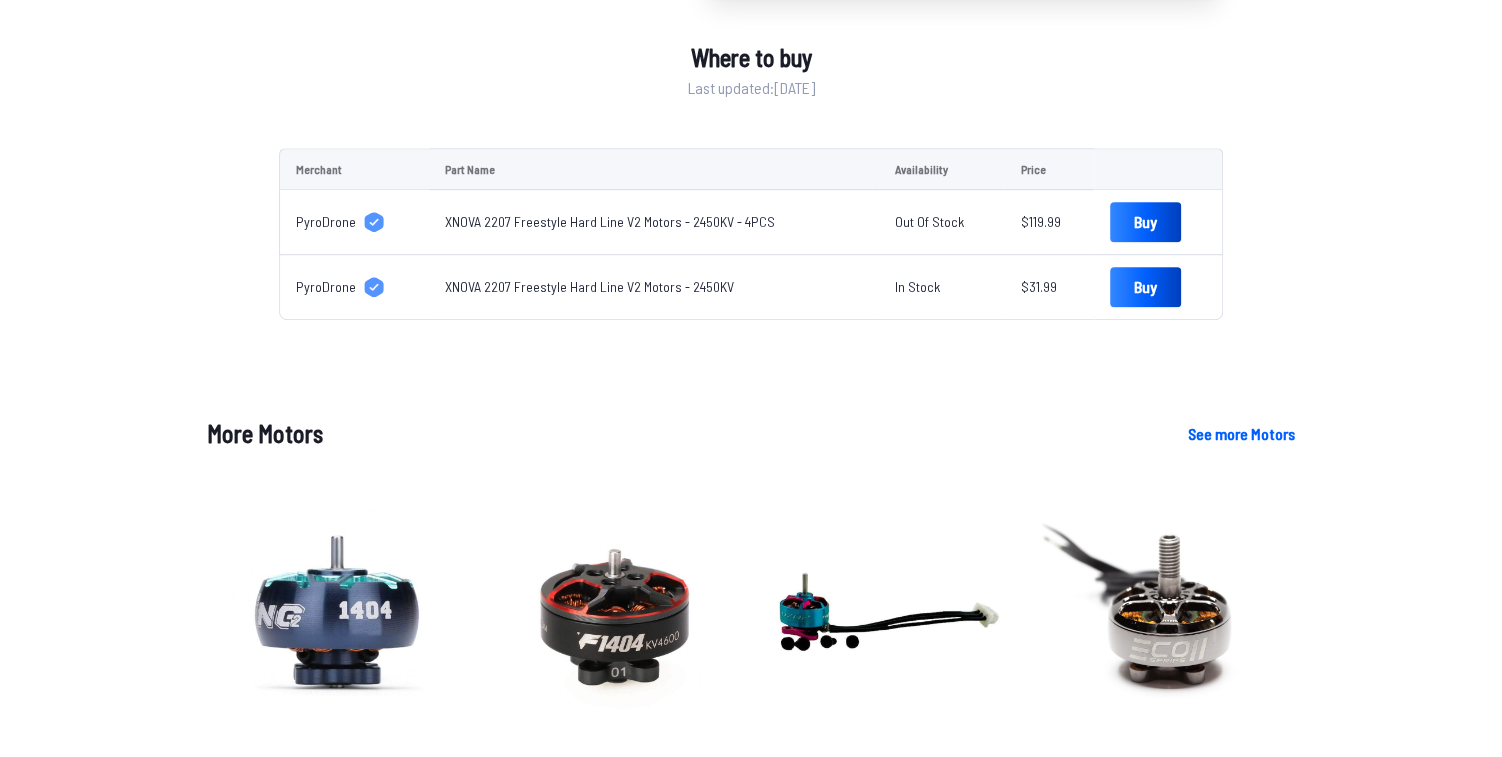 scroll, scrollTop: 0, scrollLeft: 0, axis: both 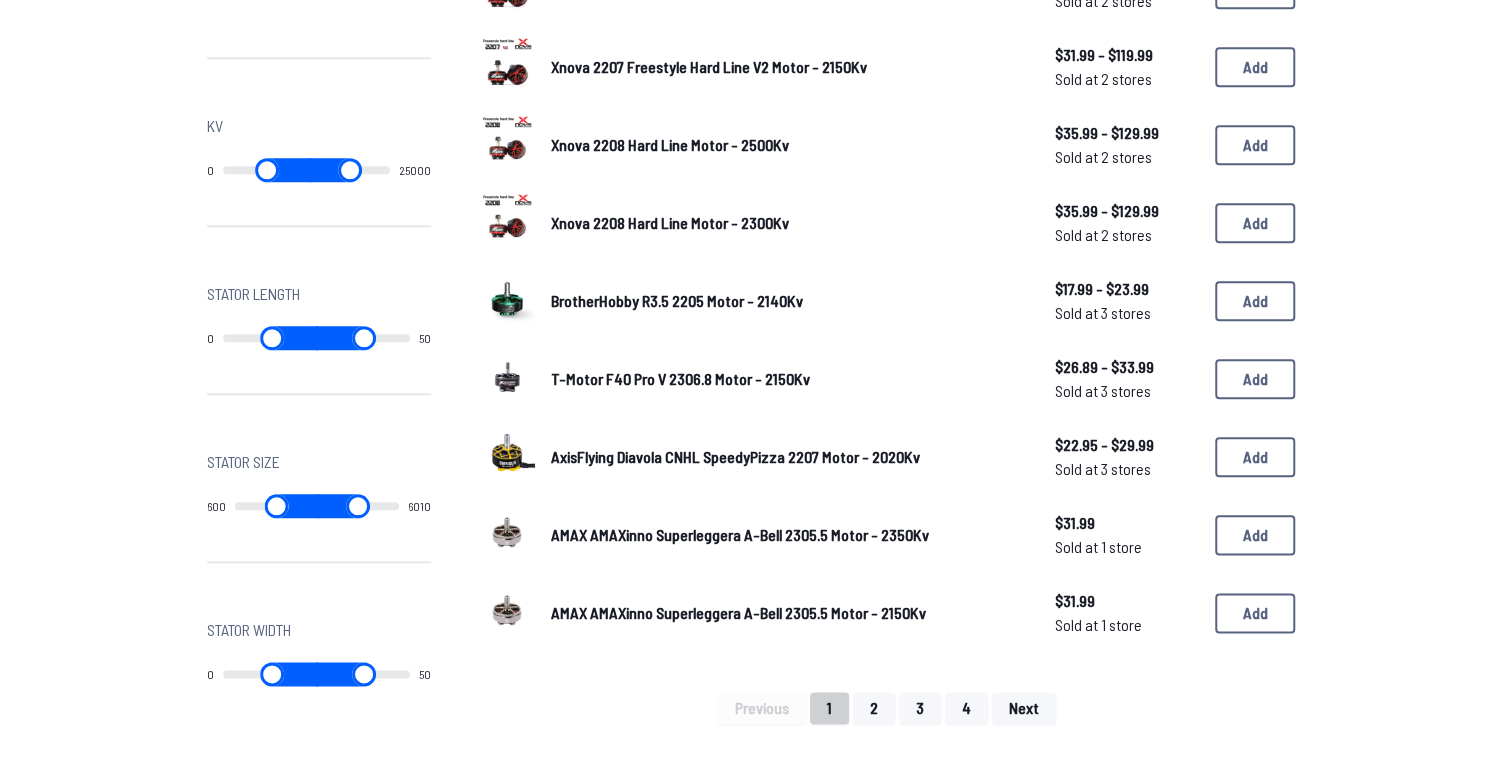 click on "AxisFlying Diavola CNHL SpeedyPizza 2207 Motor - 2020Kv" at bounding box center [735, 456] 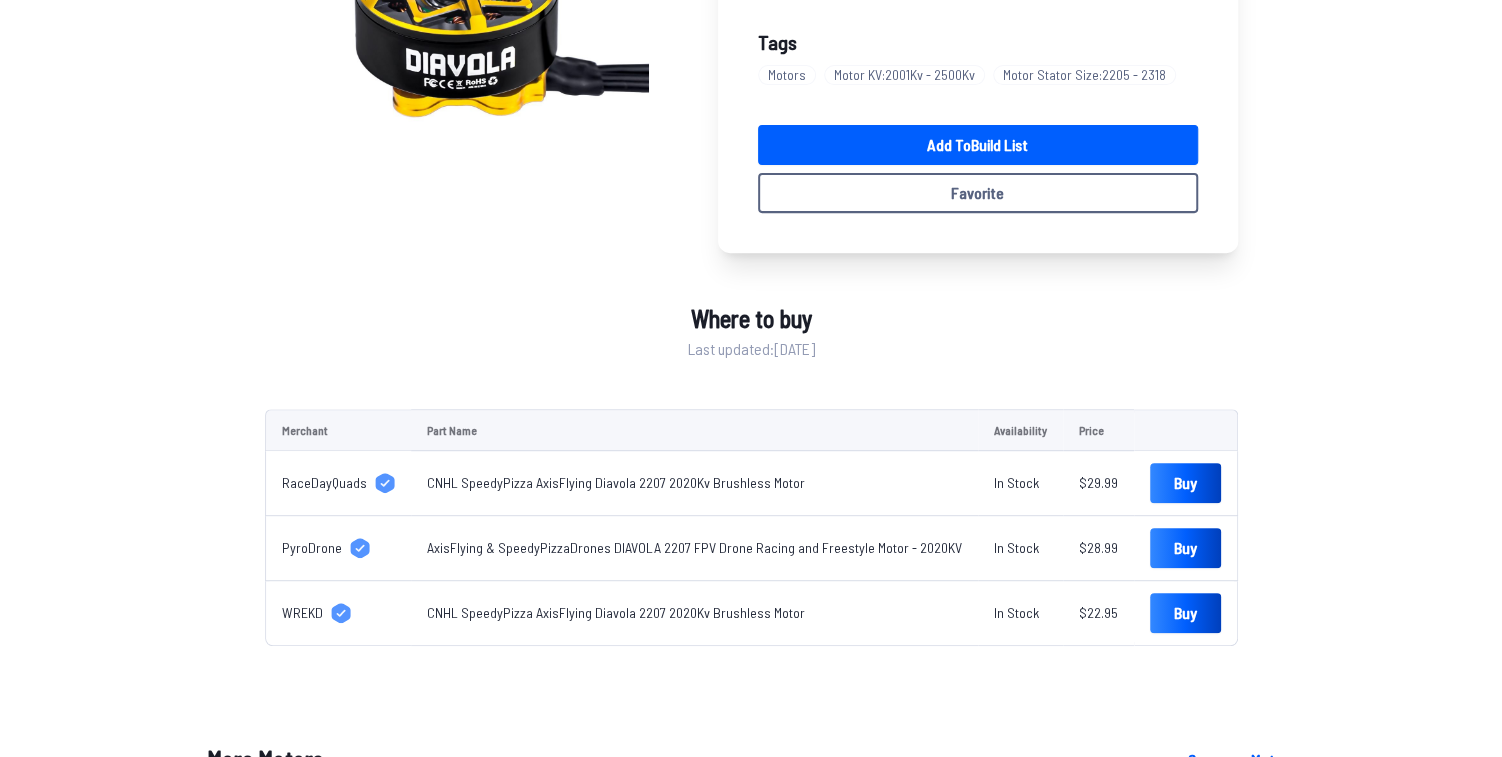scroll, scrollTop: 352, scrollLeft: 0, axis: vertical 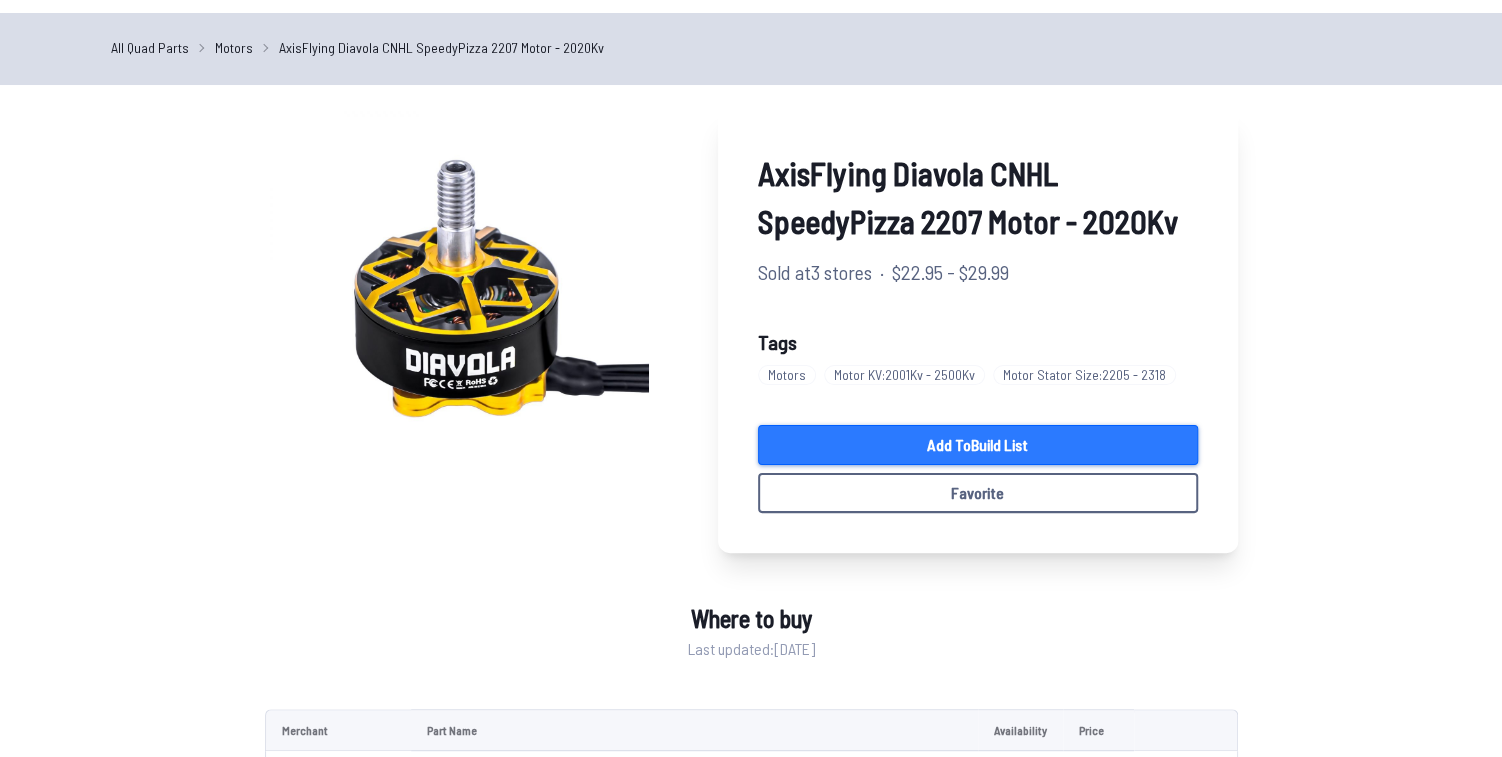 click on "Add to  Build List" at bounding box center (978, 445) 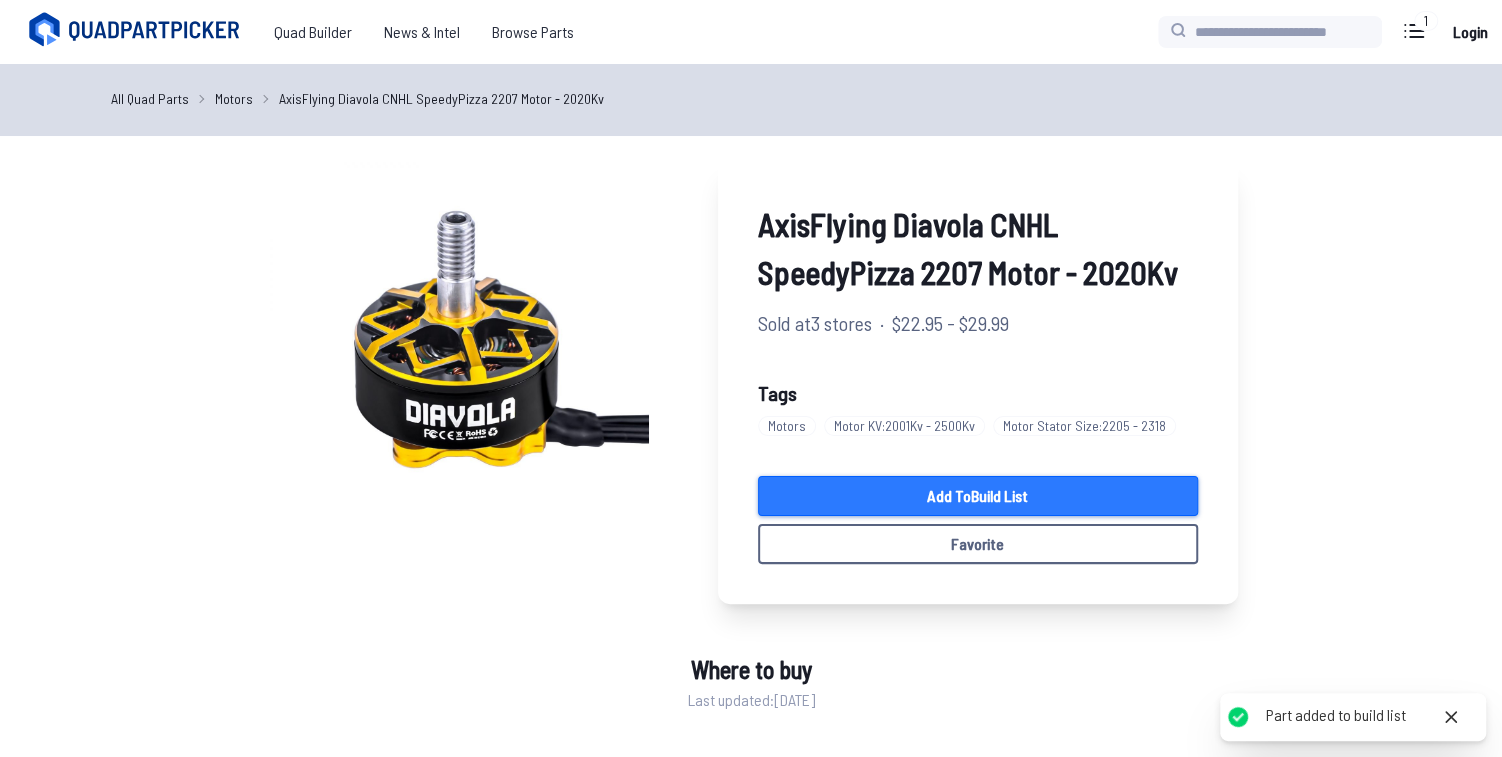 click on "Add to  Build List" at bounding box center (978, 496) 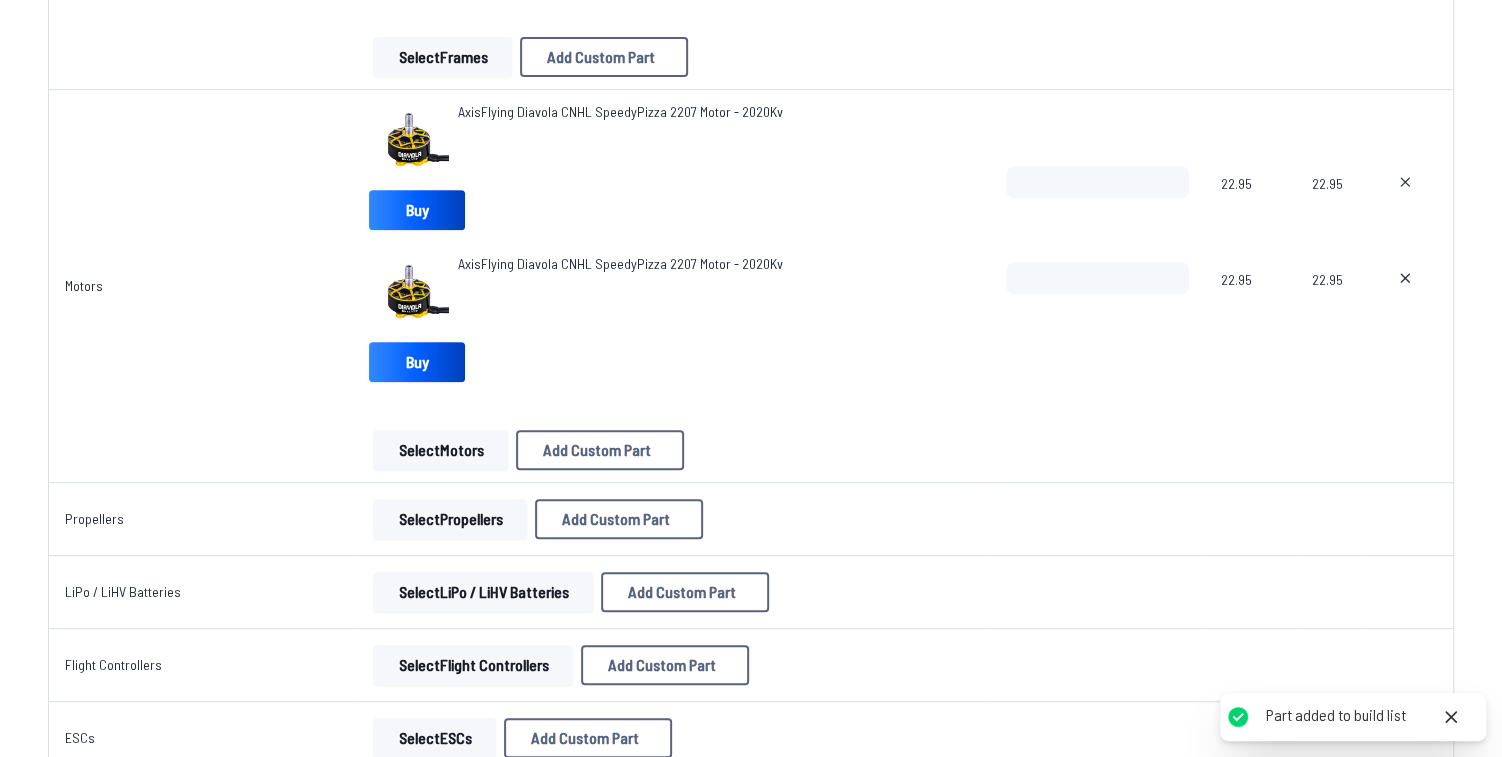 scroll, scrollTop: 0, scrollLeft: 0, axis: both 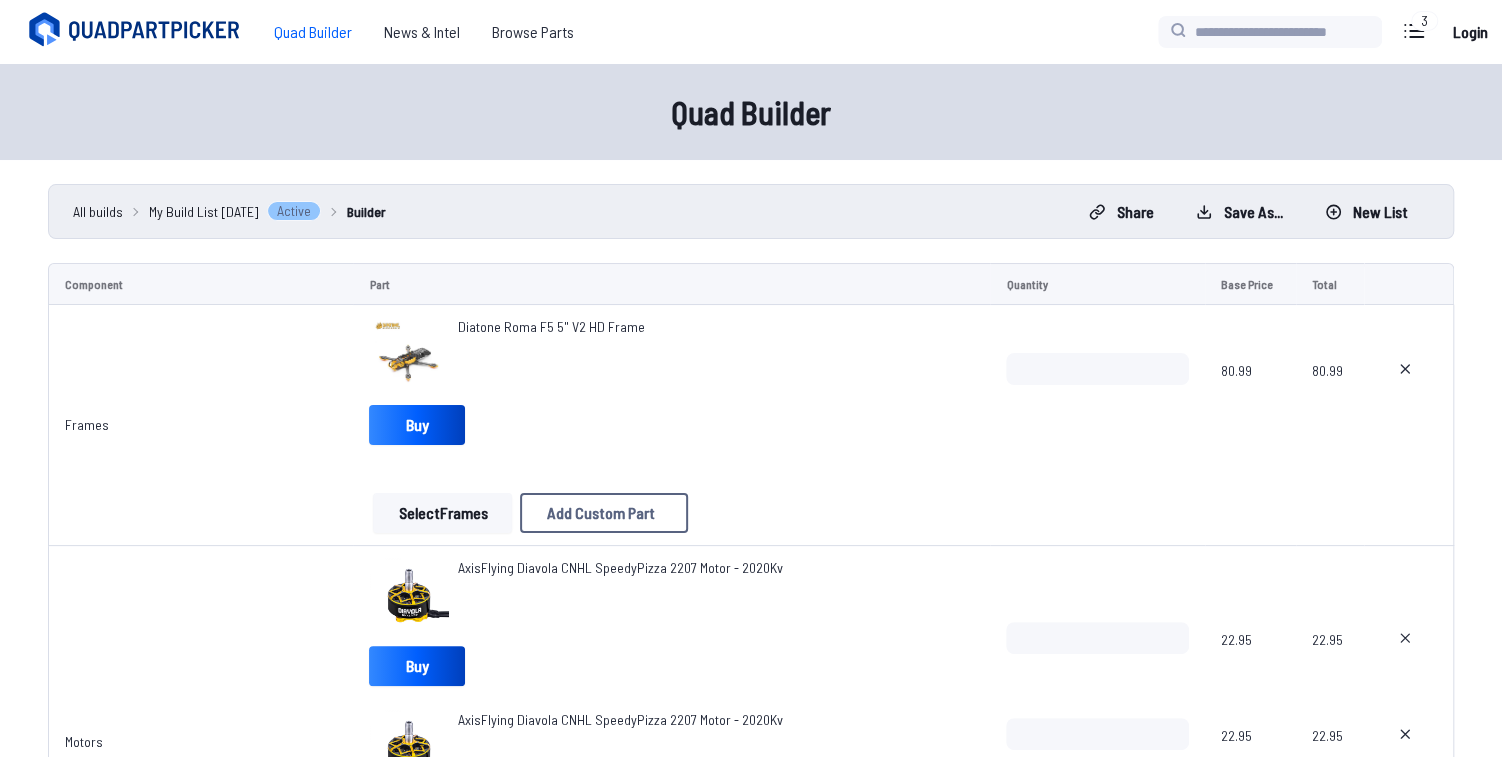 click on "Quad Builder" at bounding box center (313, 32) 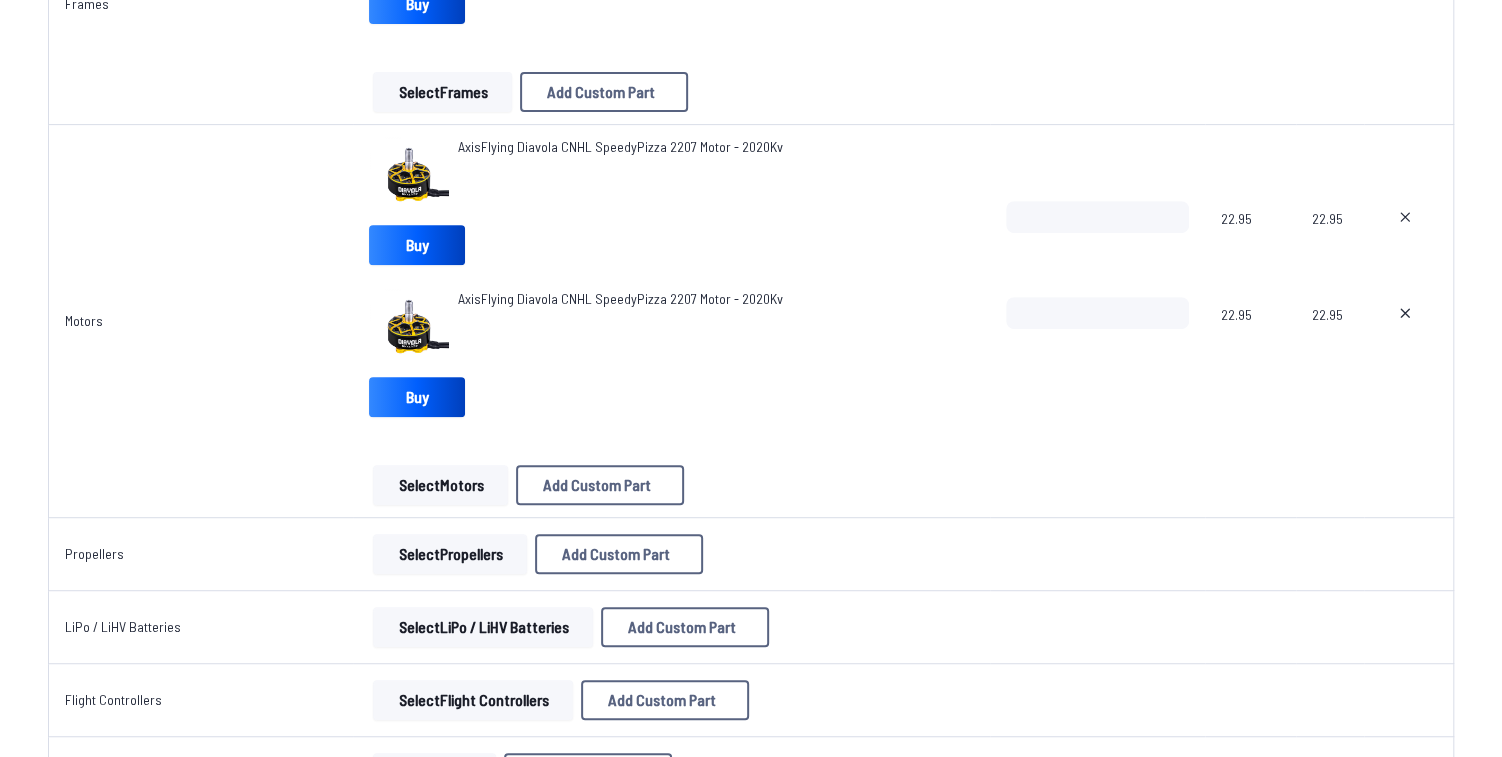 scroll, scrollTop: 425, scrollLeft: 0, axis: vertical 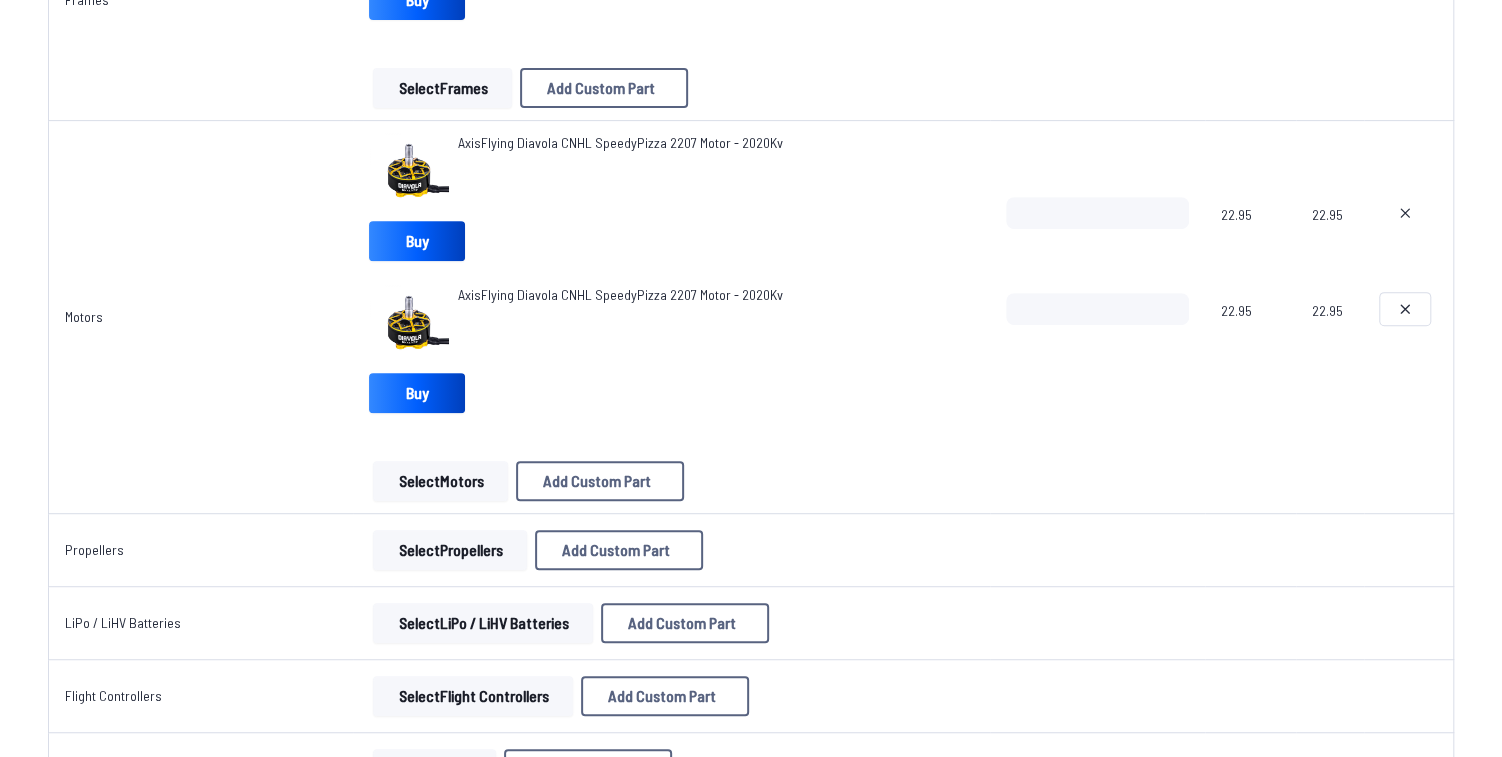 click at bounding box center (1405, 309) 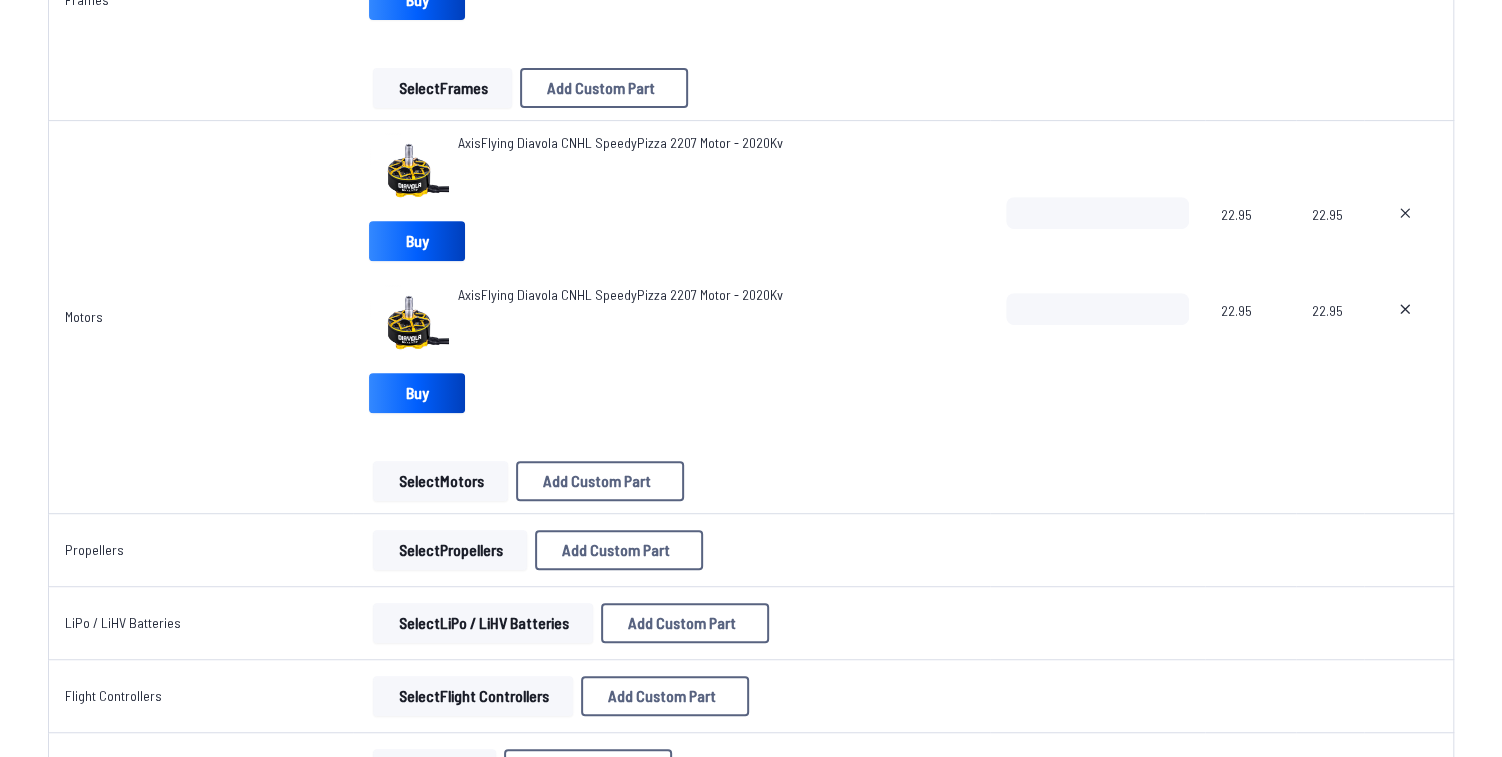 type on "**********" 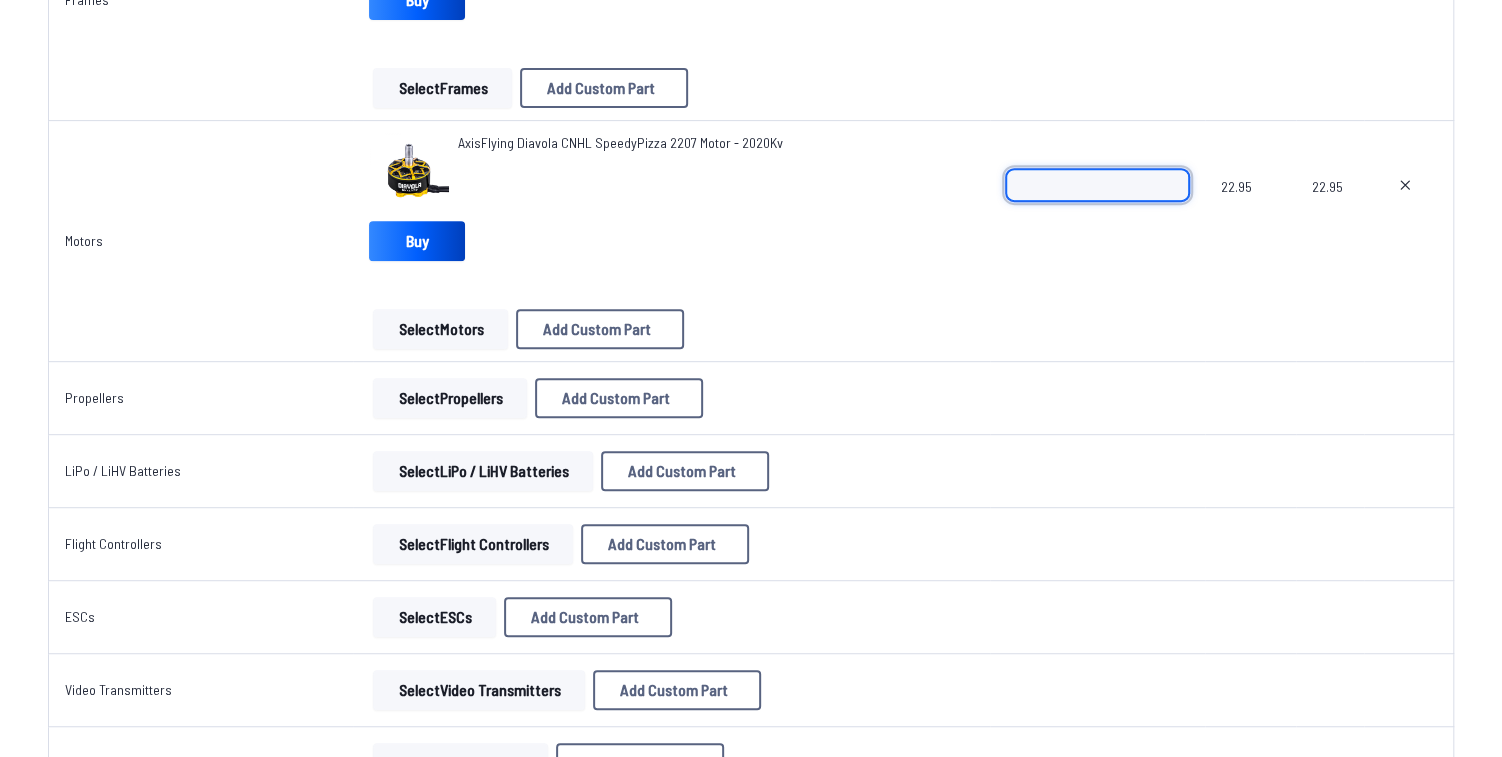 click on "*" at bounding box center [1097, 185] 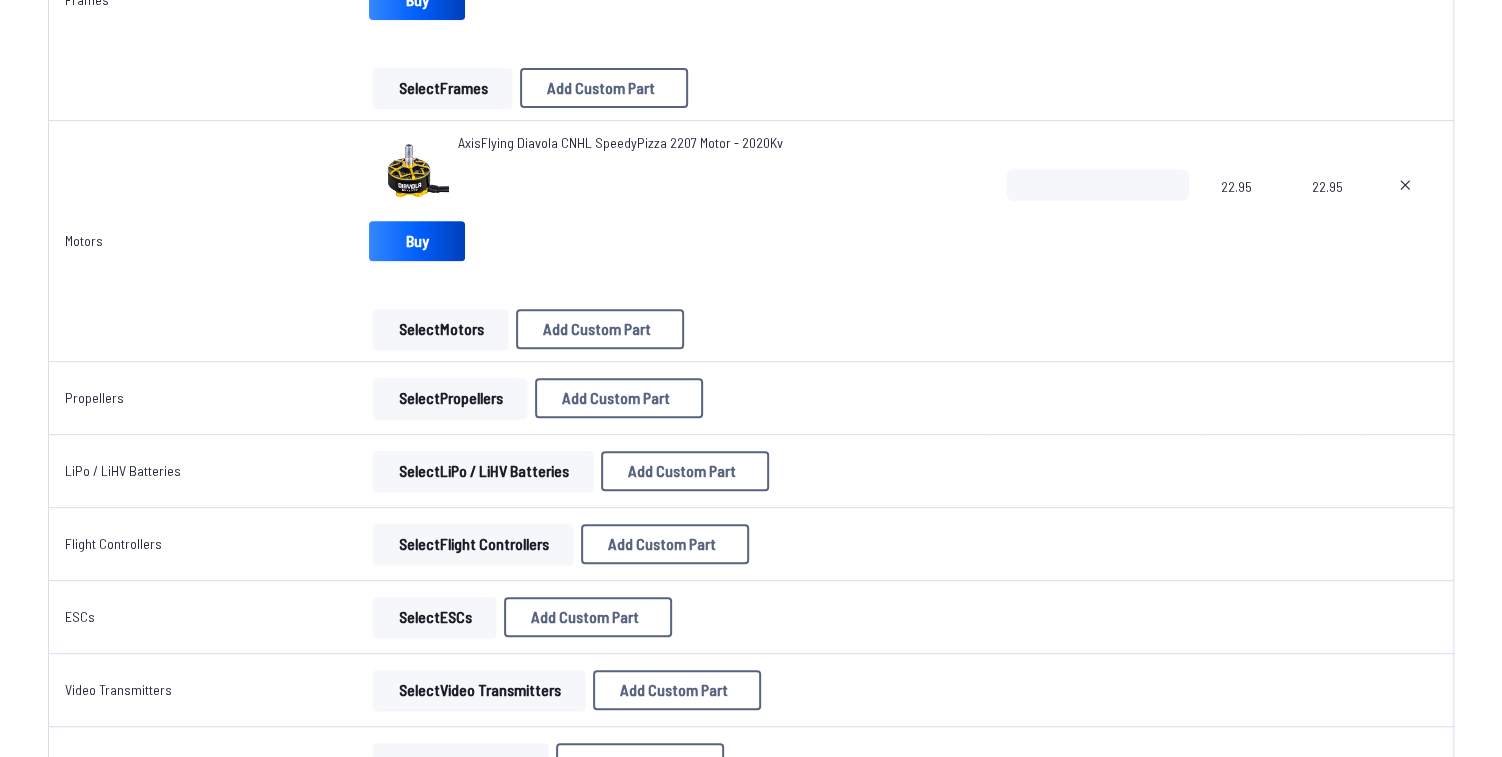 click on "Select  Propellers" at bounding box center [450, 398] 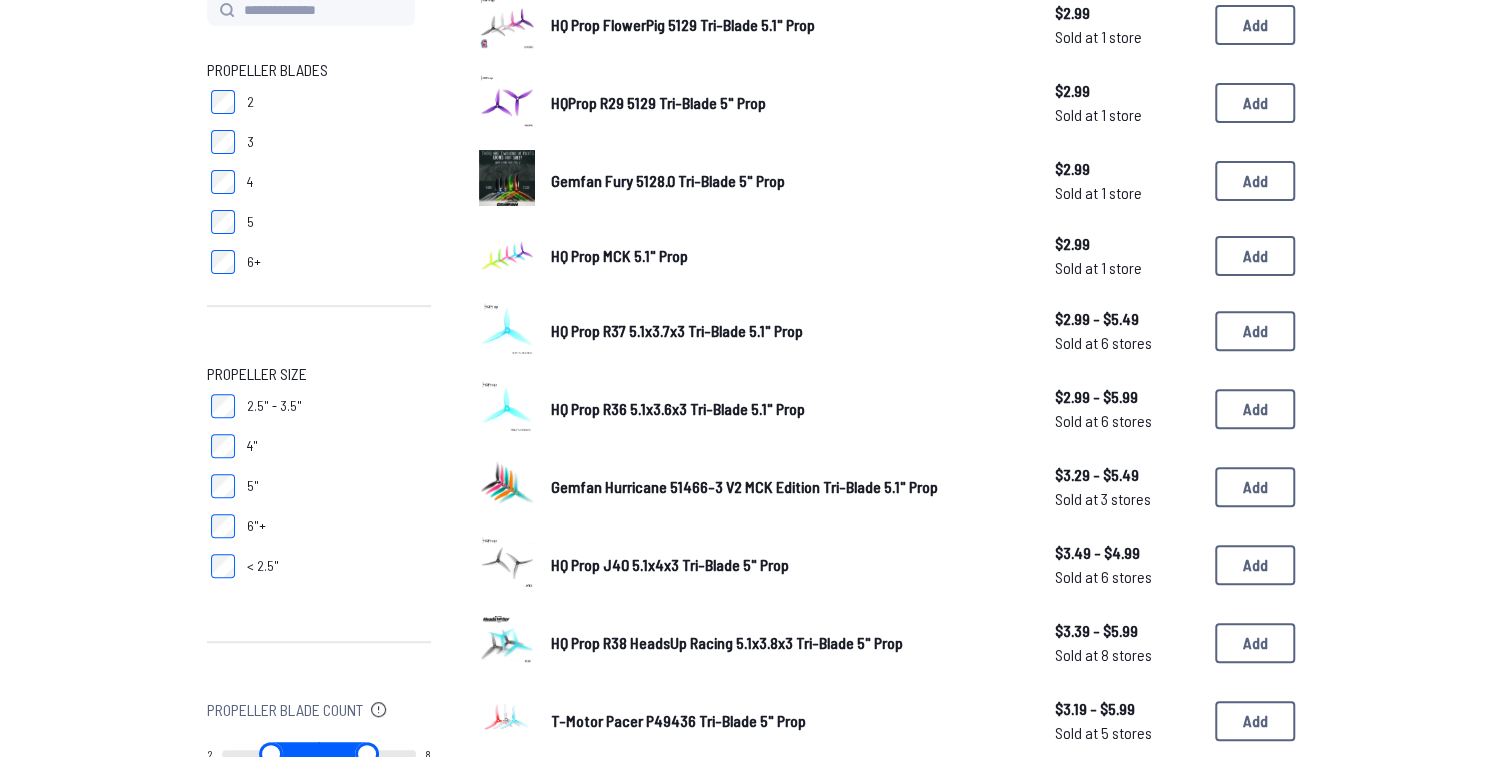 scroll, scrollTop: 239, scrollLeft: 0, axis: vertical 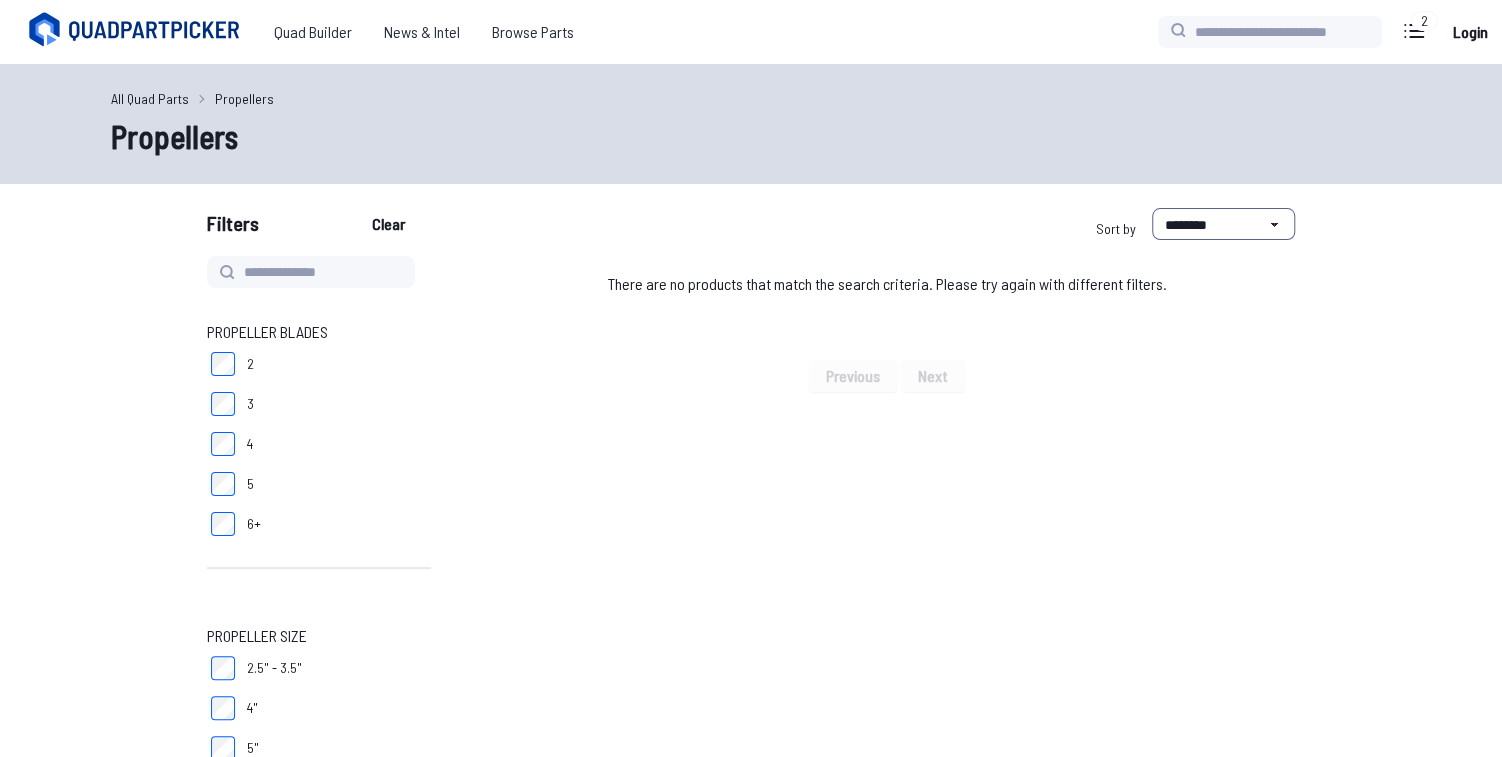 click on "5" at bounding box center [319, 484] 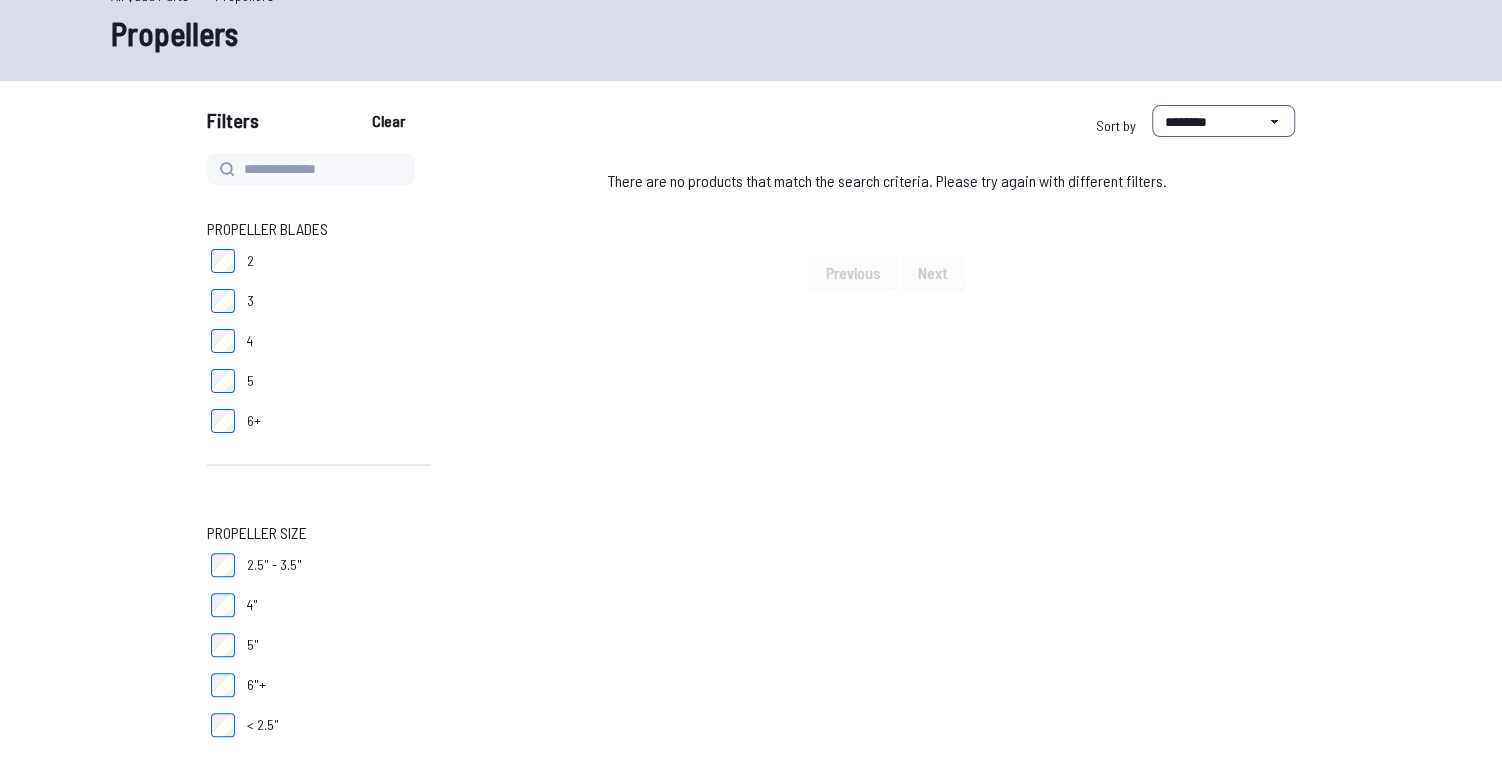 scroll, scrollTop: 109, scrollLeft: 0, axis: vertical 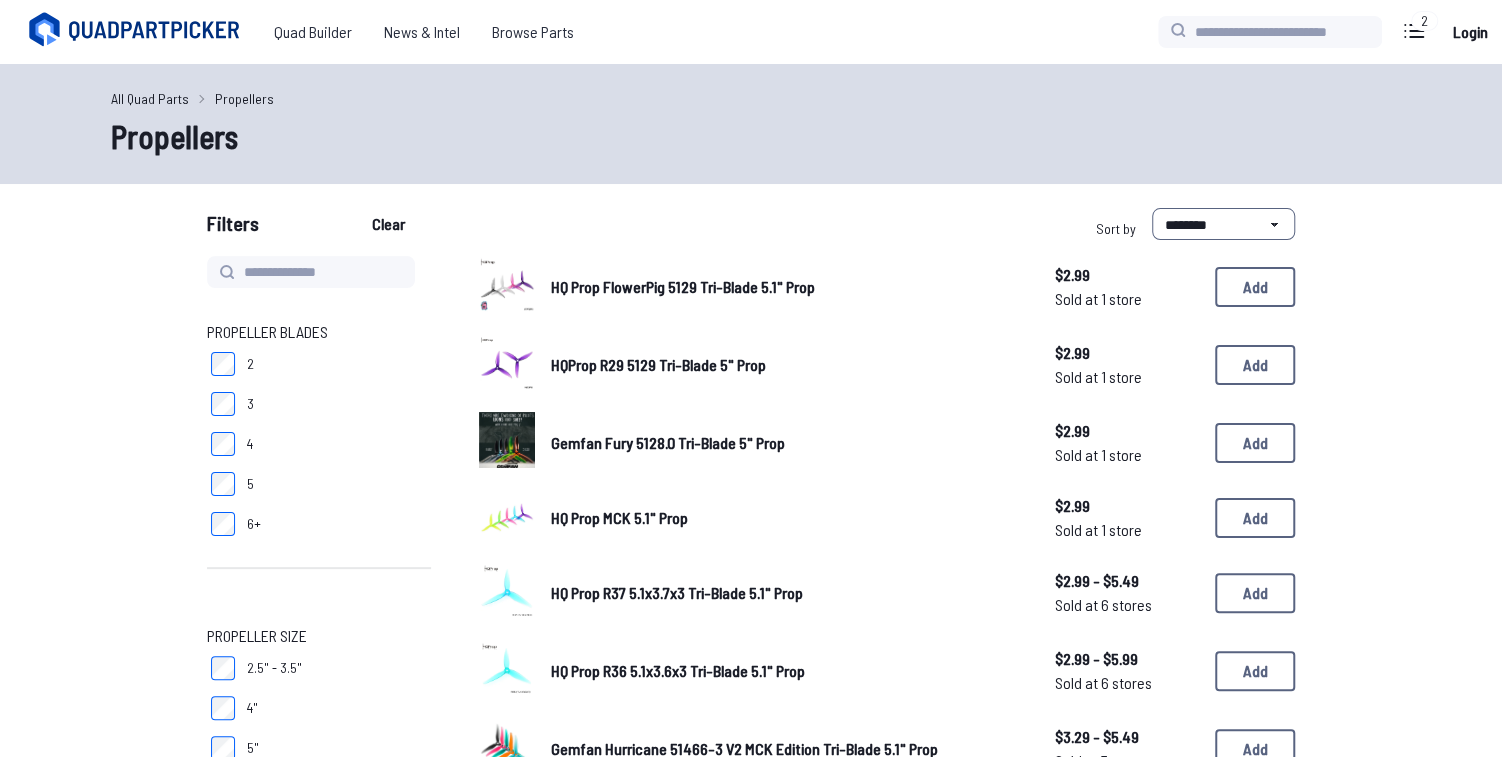 click on "HQ Prop FlowerPig 5129 Tri-Blade 5.1" Prop" at bounding box center (683, 286) 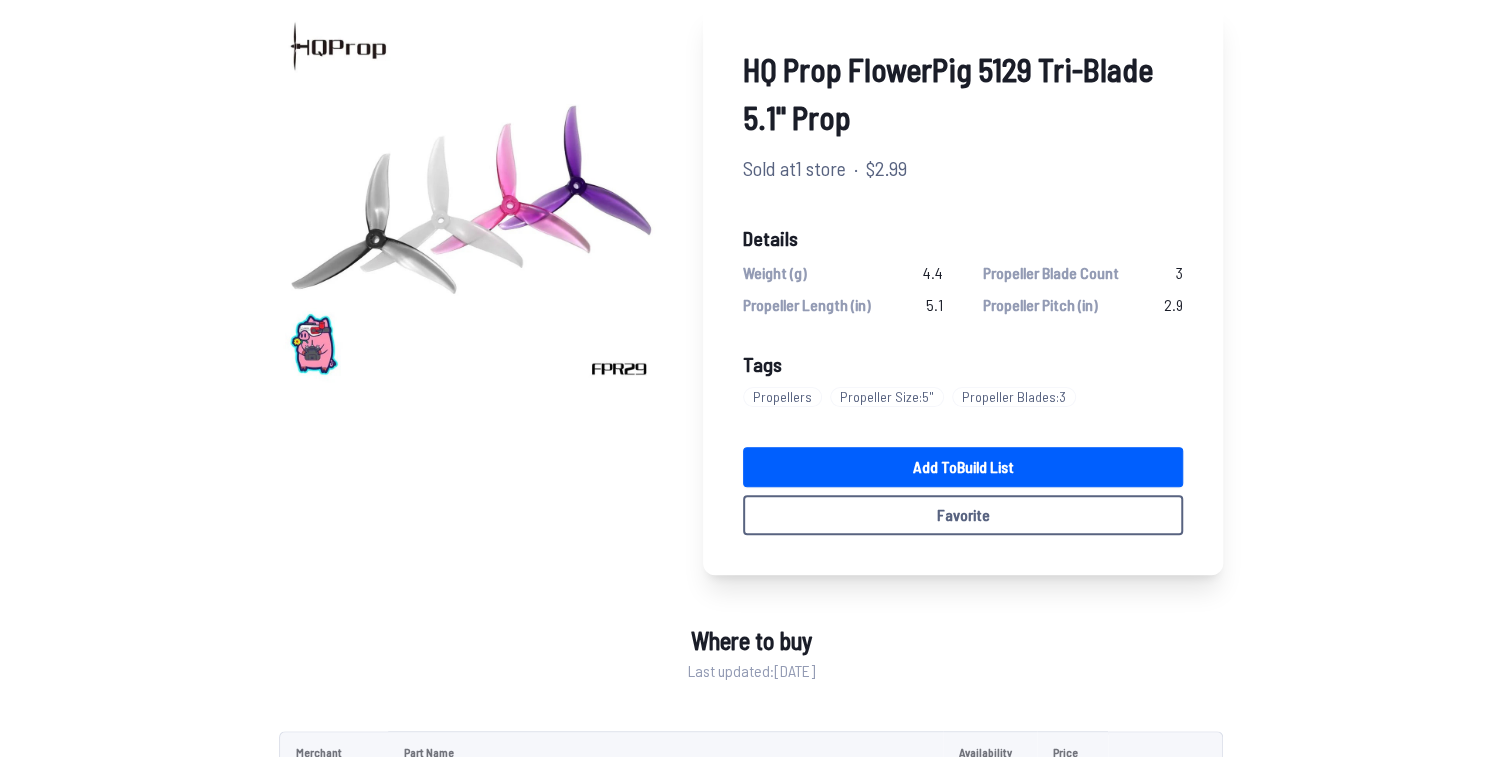 scroll, scrollTop: 163, scrollLeft: 0, axis: vertical 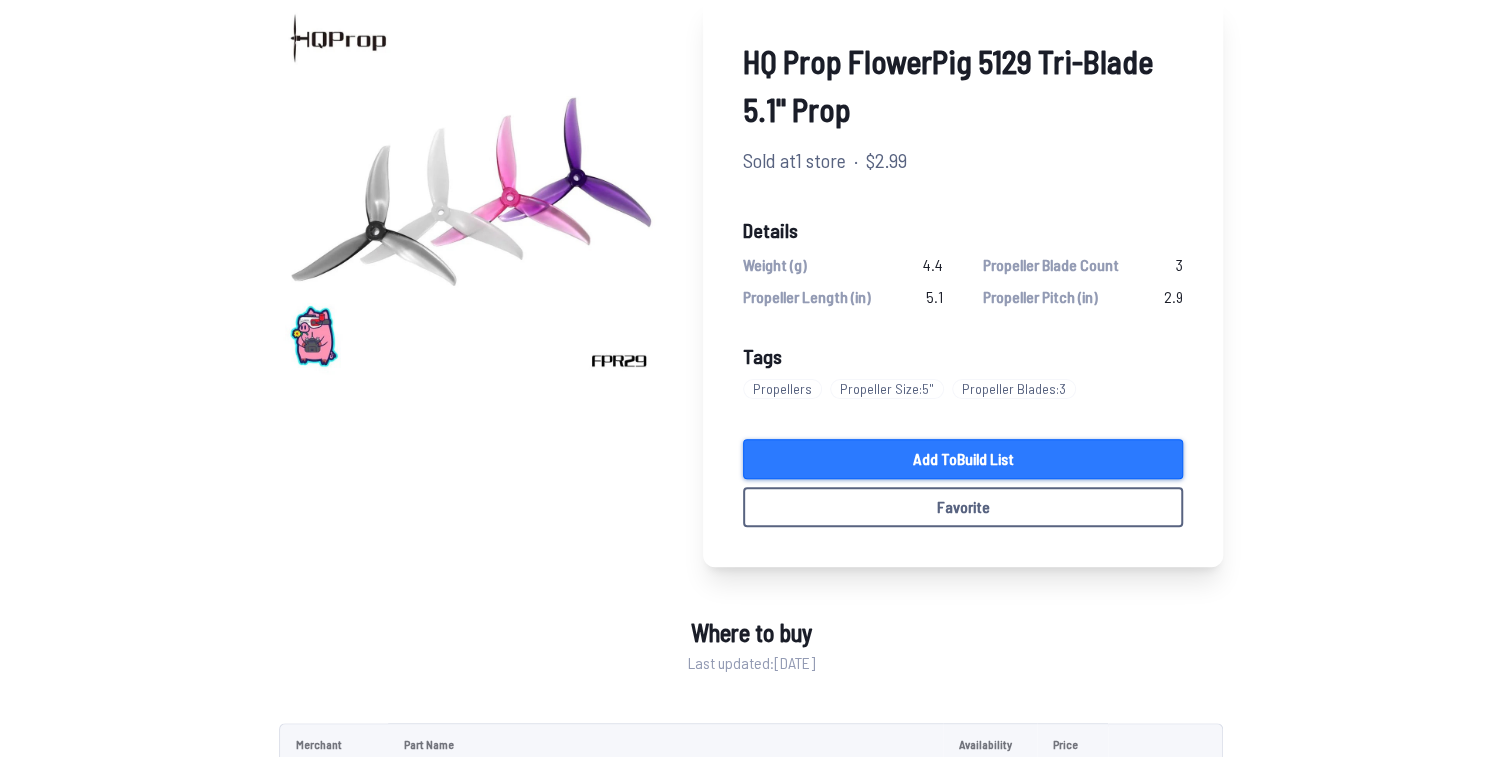 click on "Add to  Build List" at bounding box center (963, 459) 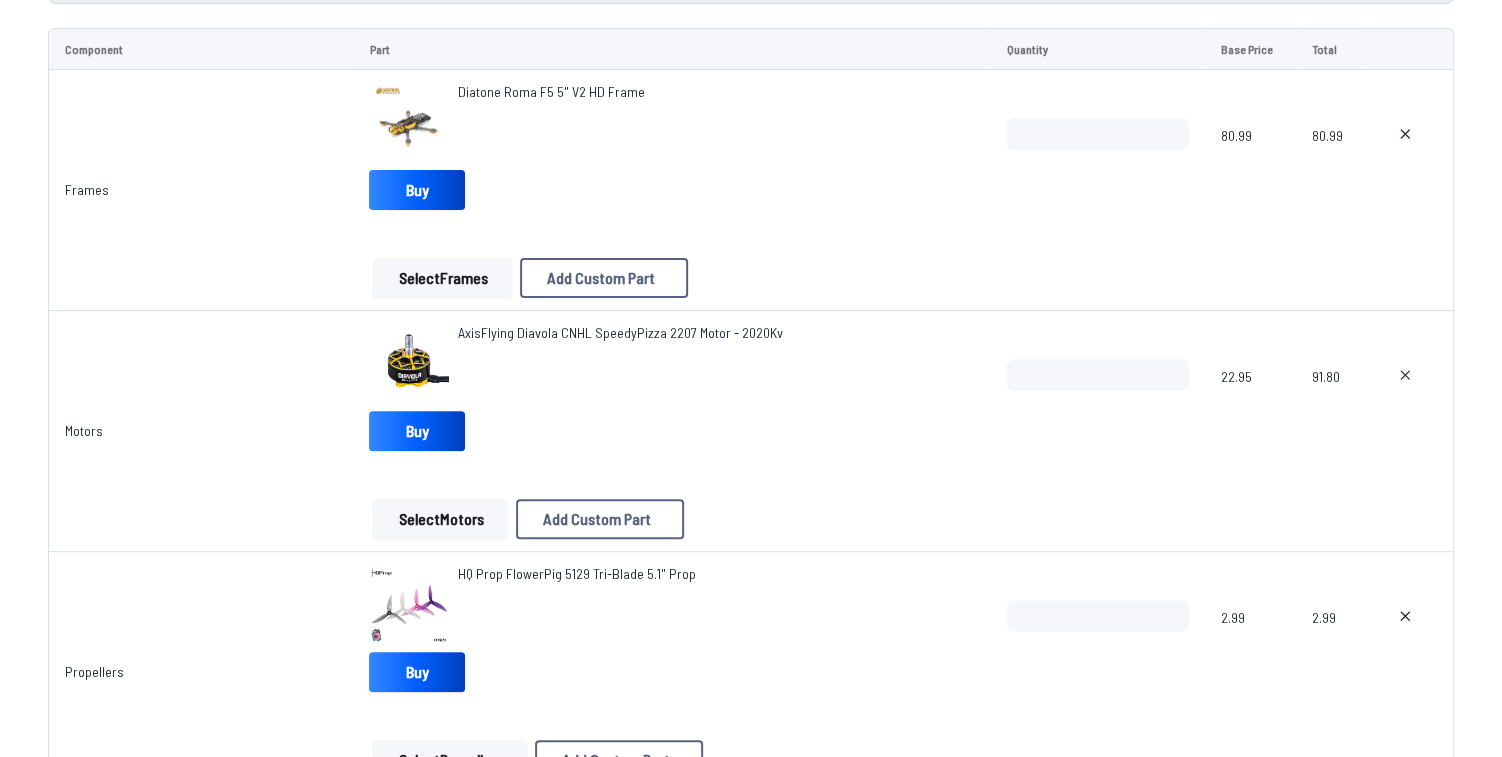 scroll, scrollTop: 359, scrollLeft: 0, axis: vertical 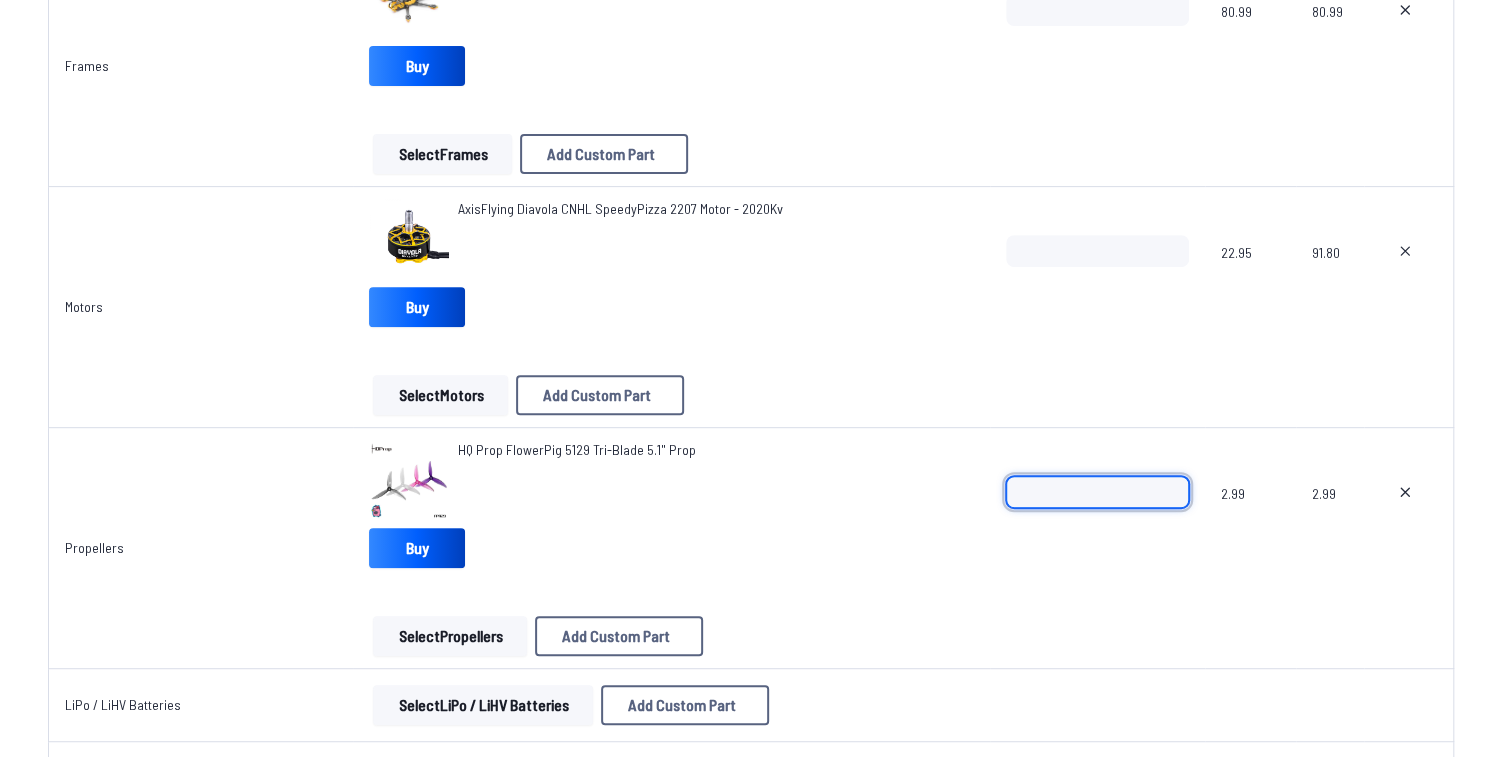 click on "*" at bounding box center (1097, 492) 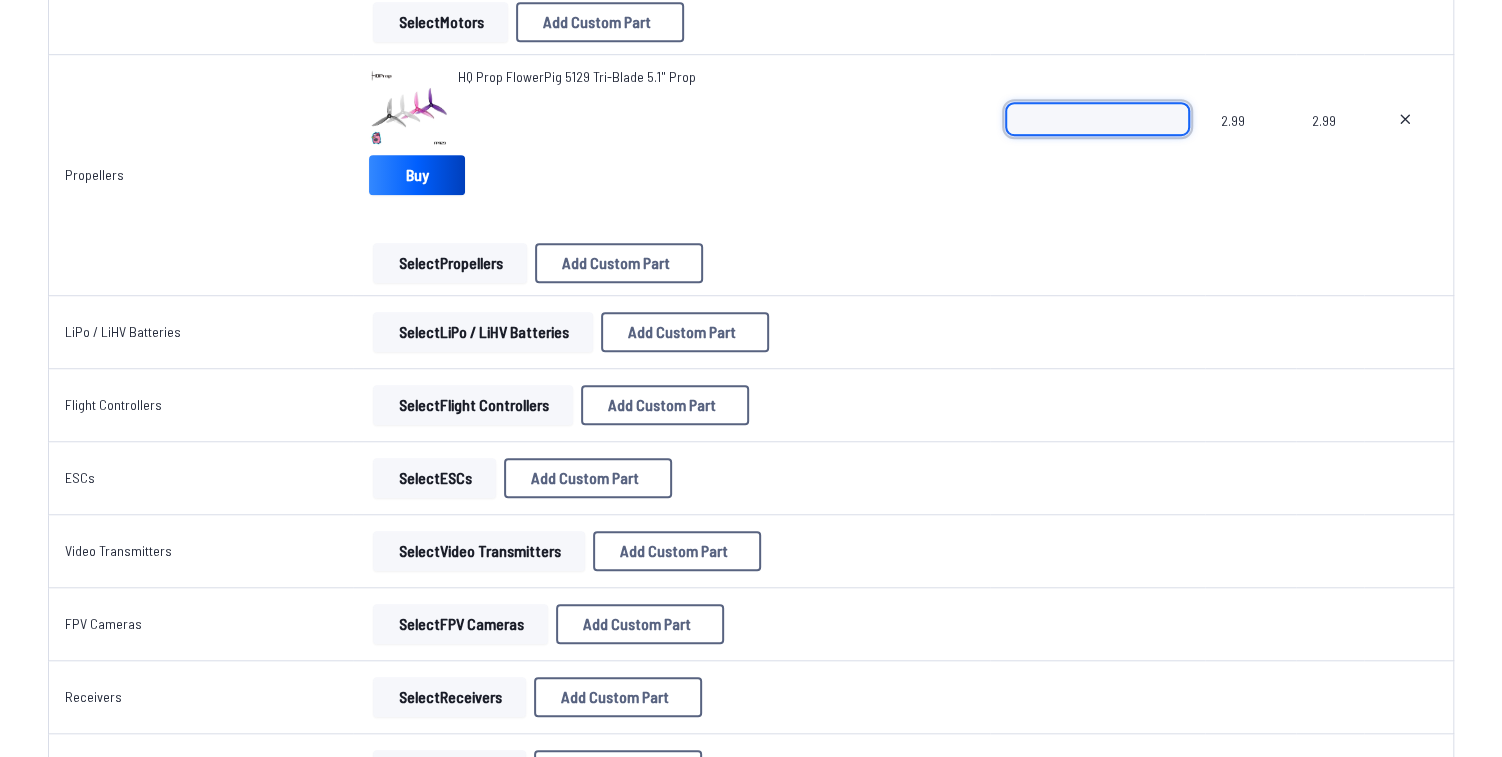 scroll, scrollTop: 733, scrollLeft: 0, axis: vertical 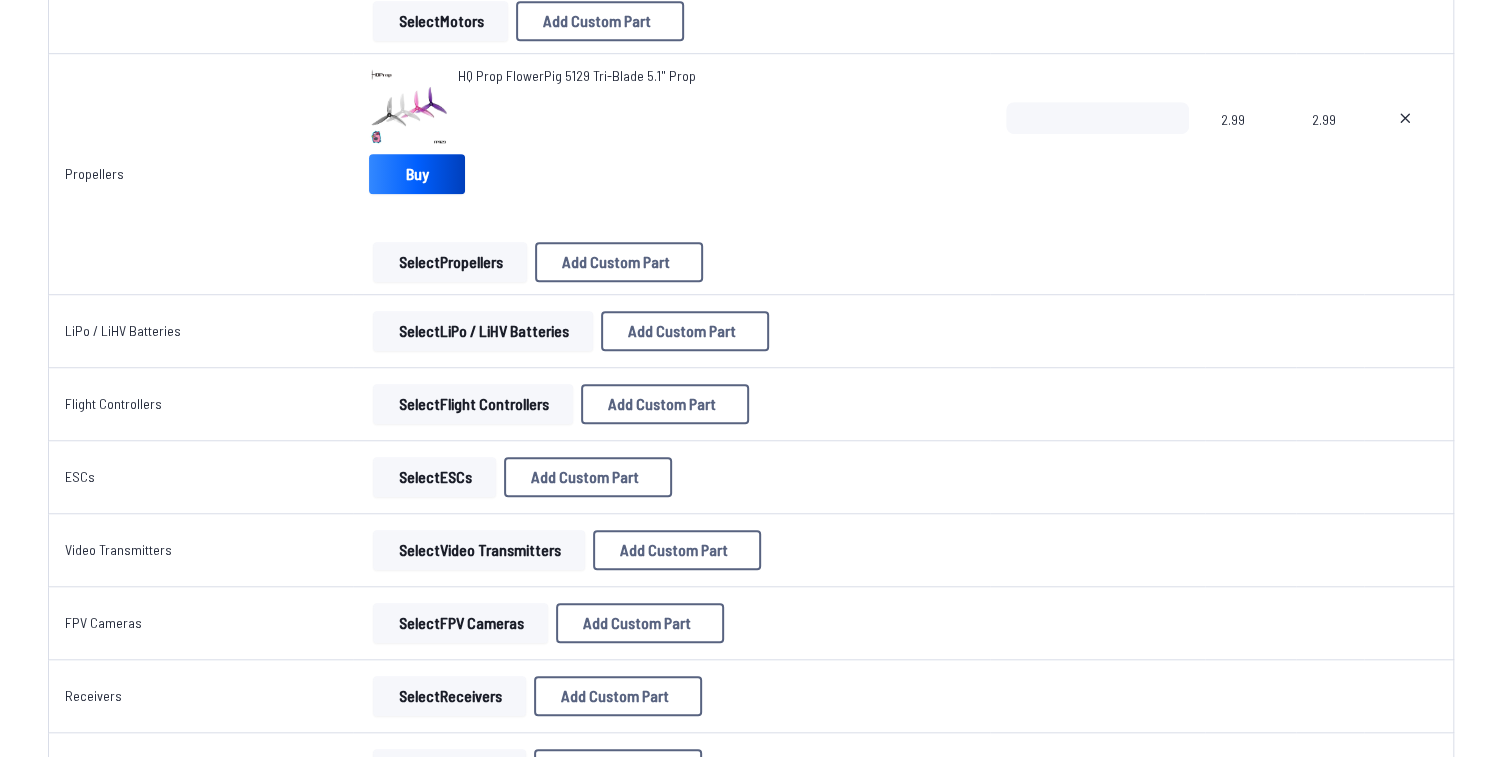 click on "Select  ESCs" at bounding box center (434, 477) 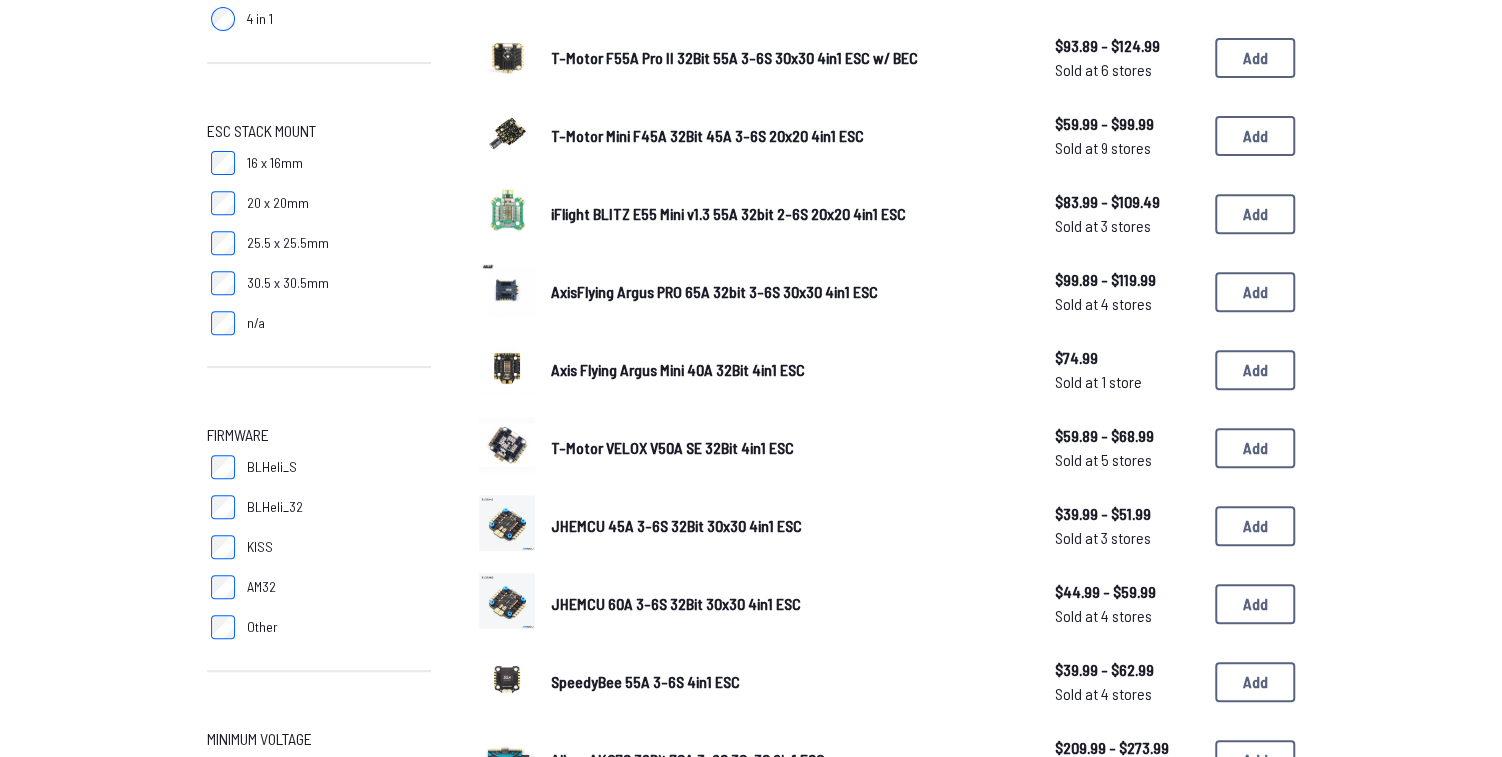 scroll, scrollTop: 383, scrollLeft: 0, axis: vertical 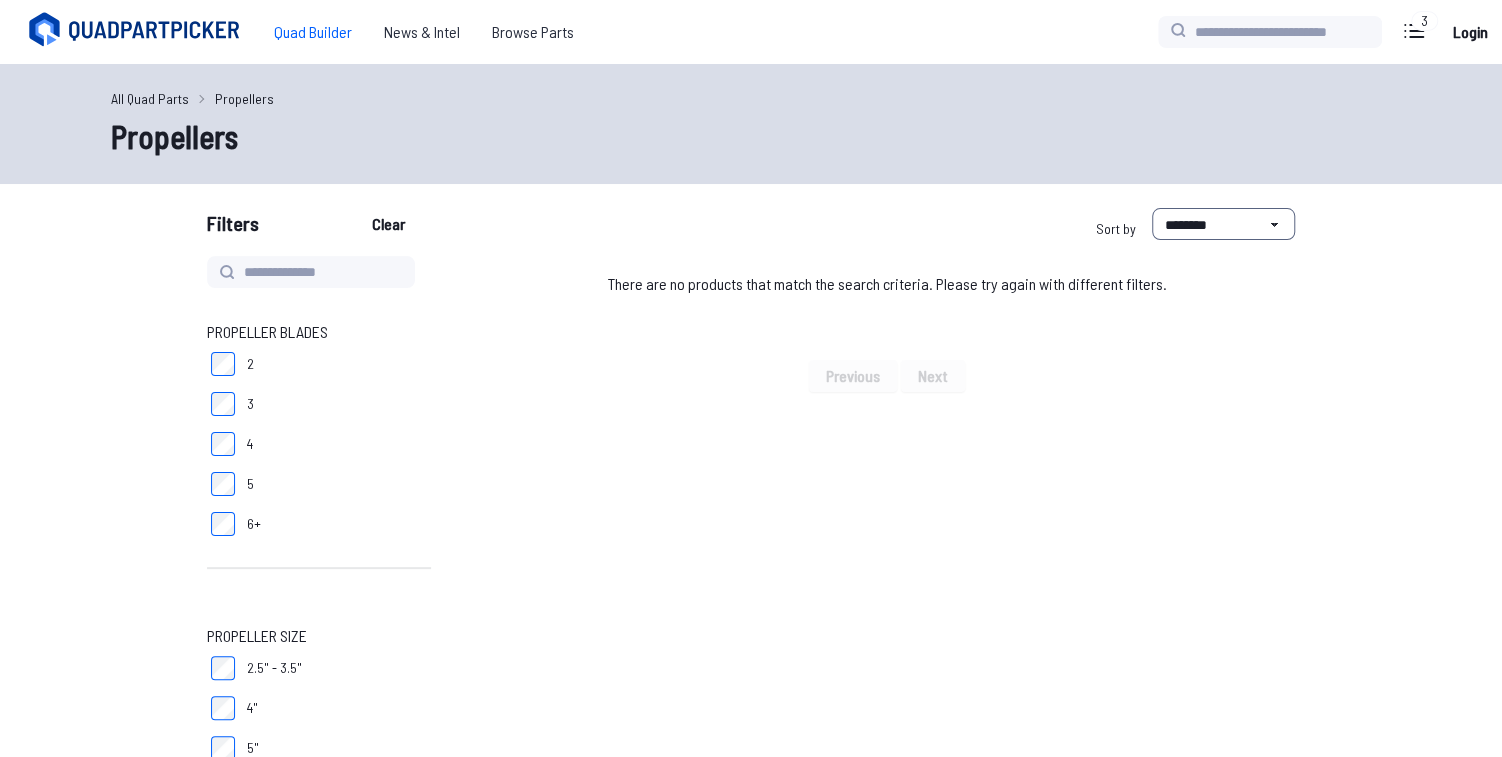 click on "Quad Builder" at bounding box center (313, 32) 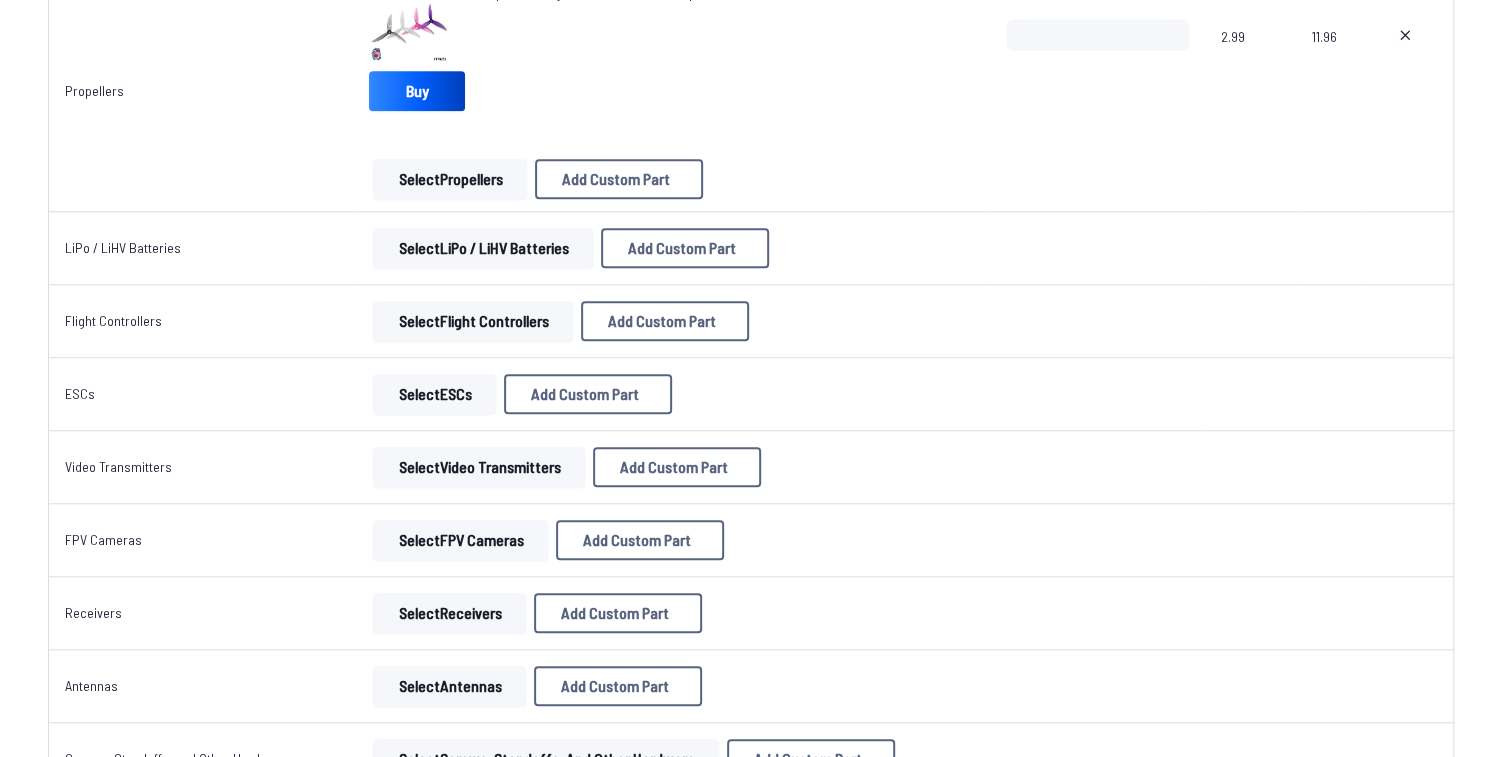 scroll, scrollTop: 819, scrollLeft: 0, axis: vertical 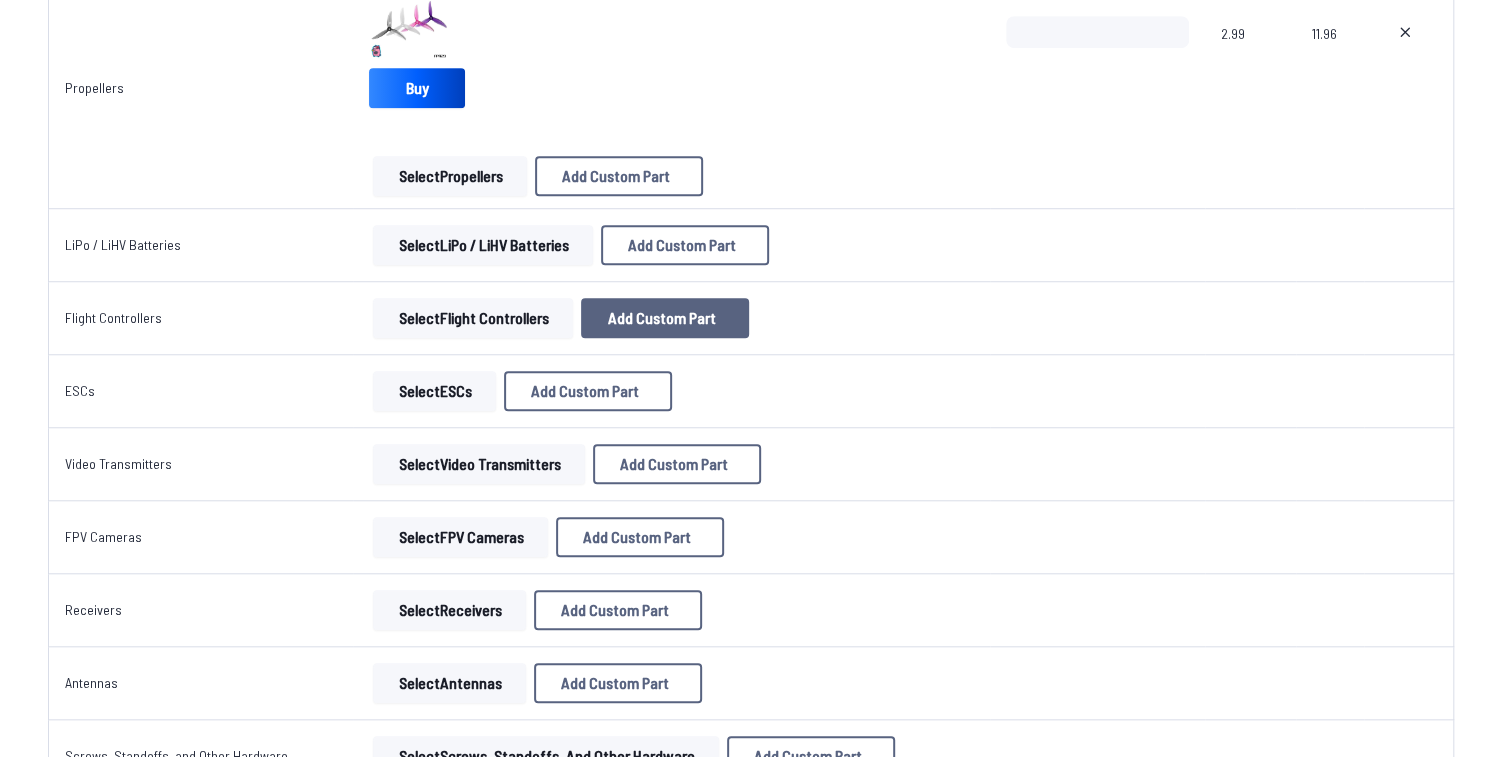 click on "Add Custom Part" at bounding box center (661, 318) 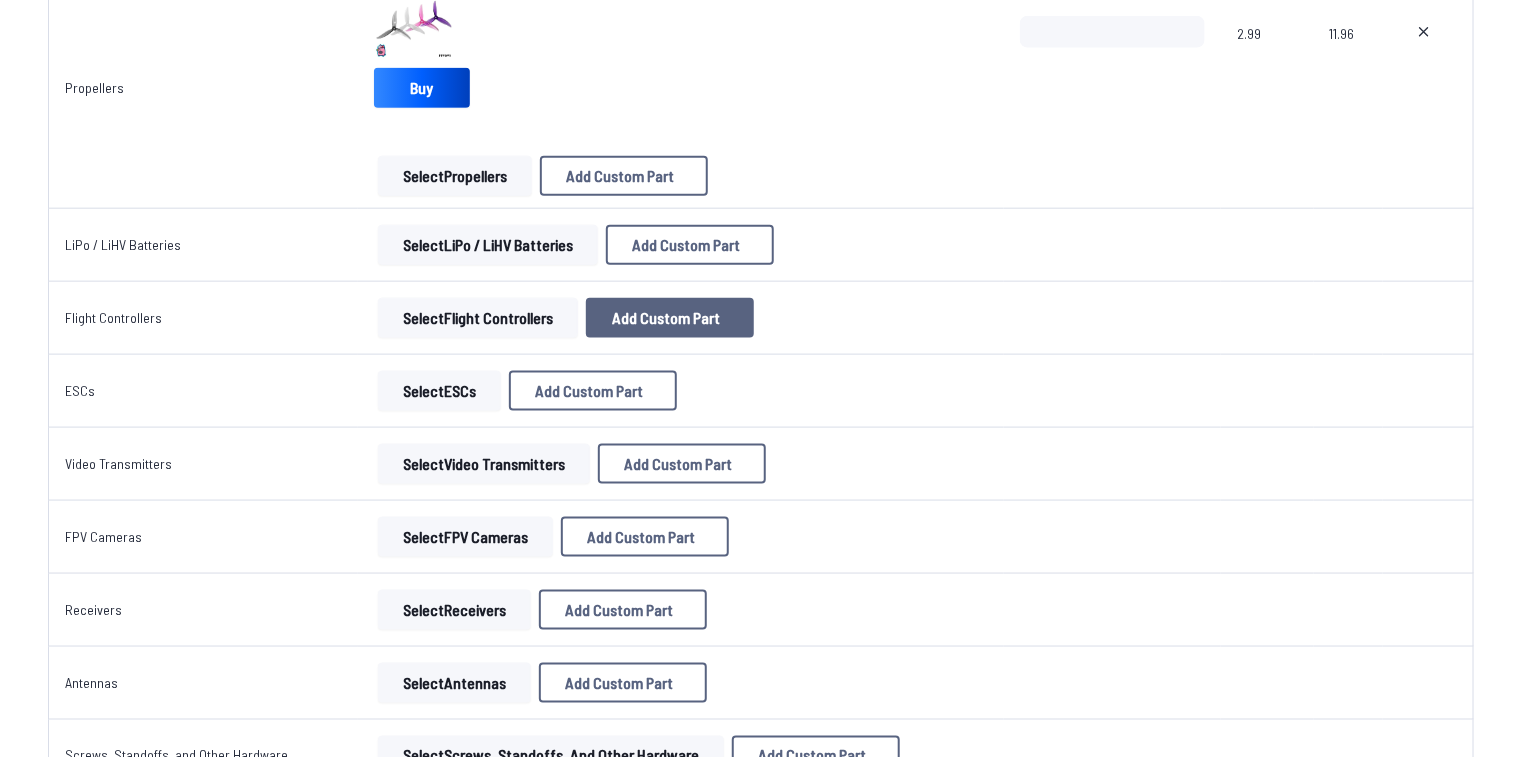 select on "**********" 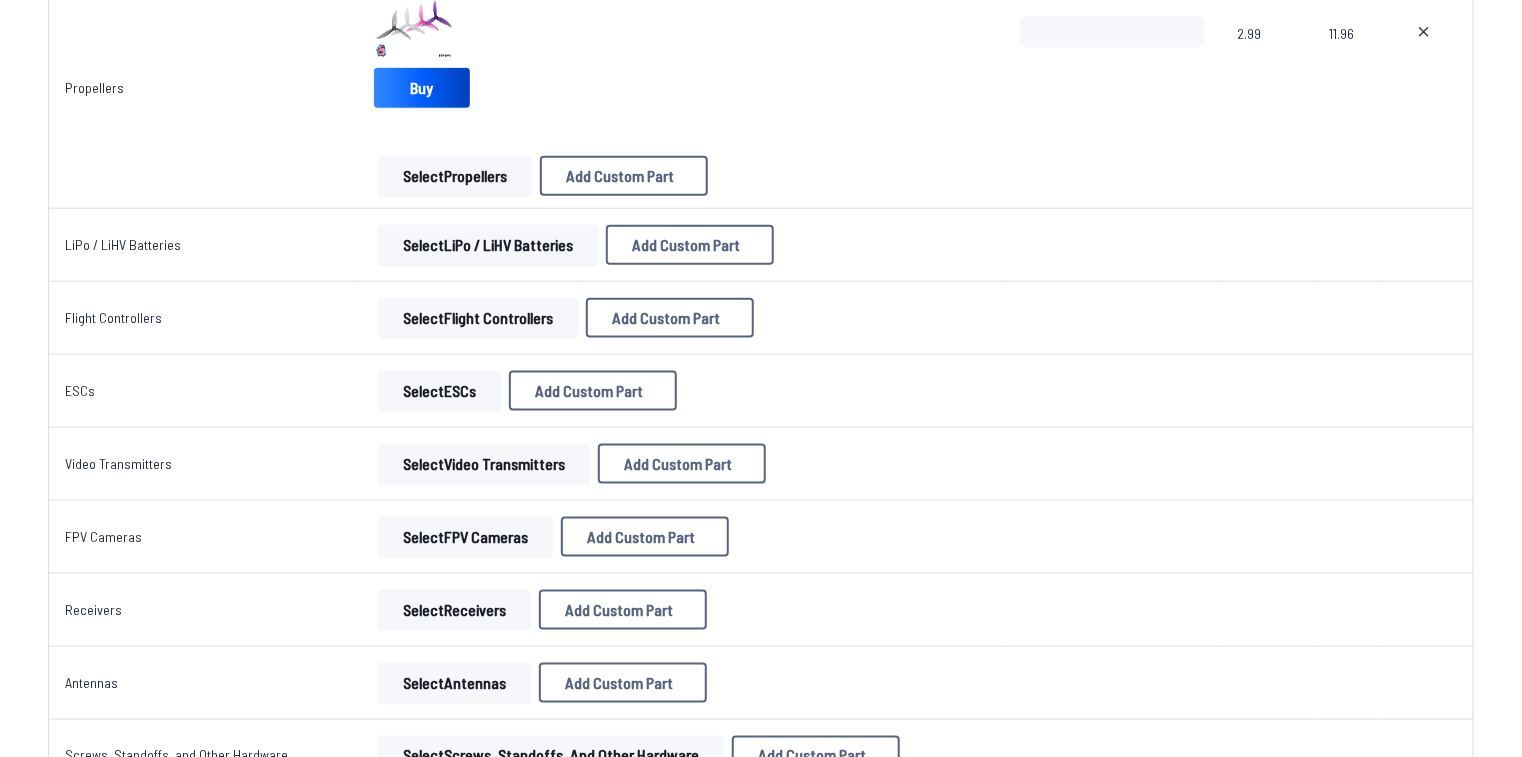click at bounding box center [949, 109] 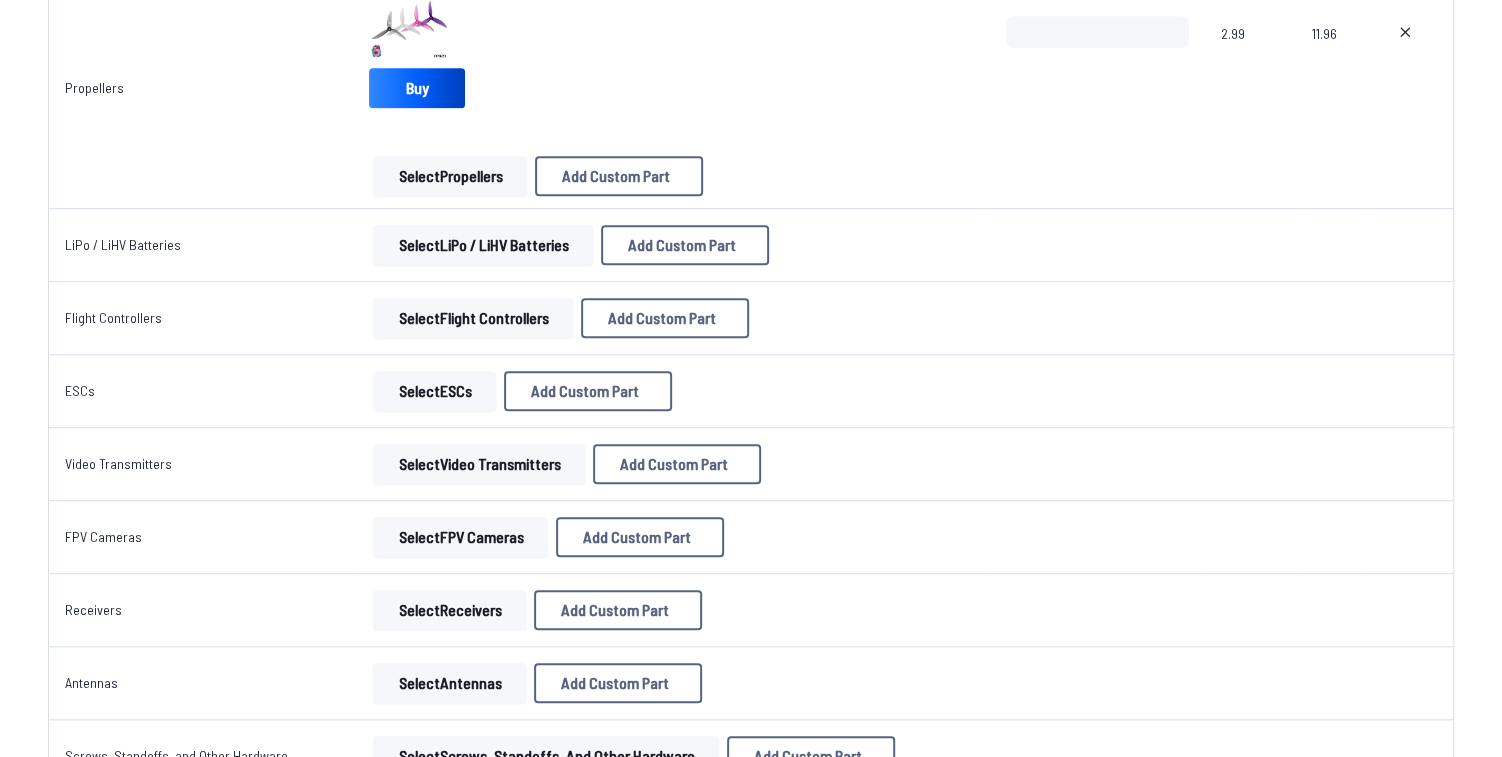 click on "Select  Flight Controllers" at bounding box center (473, 318) 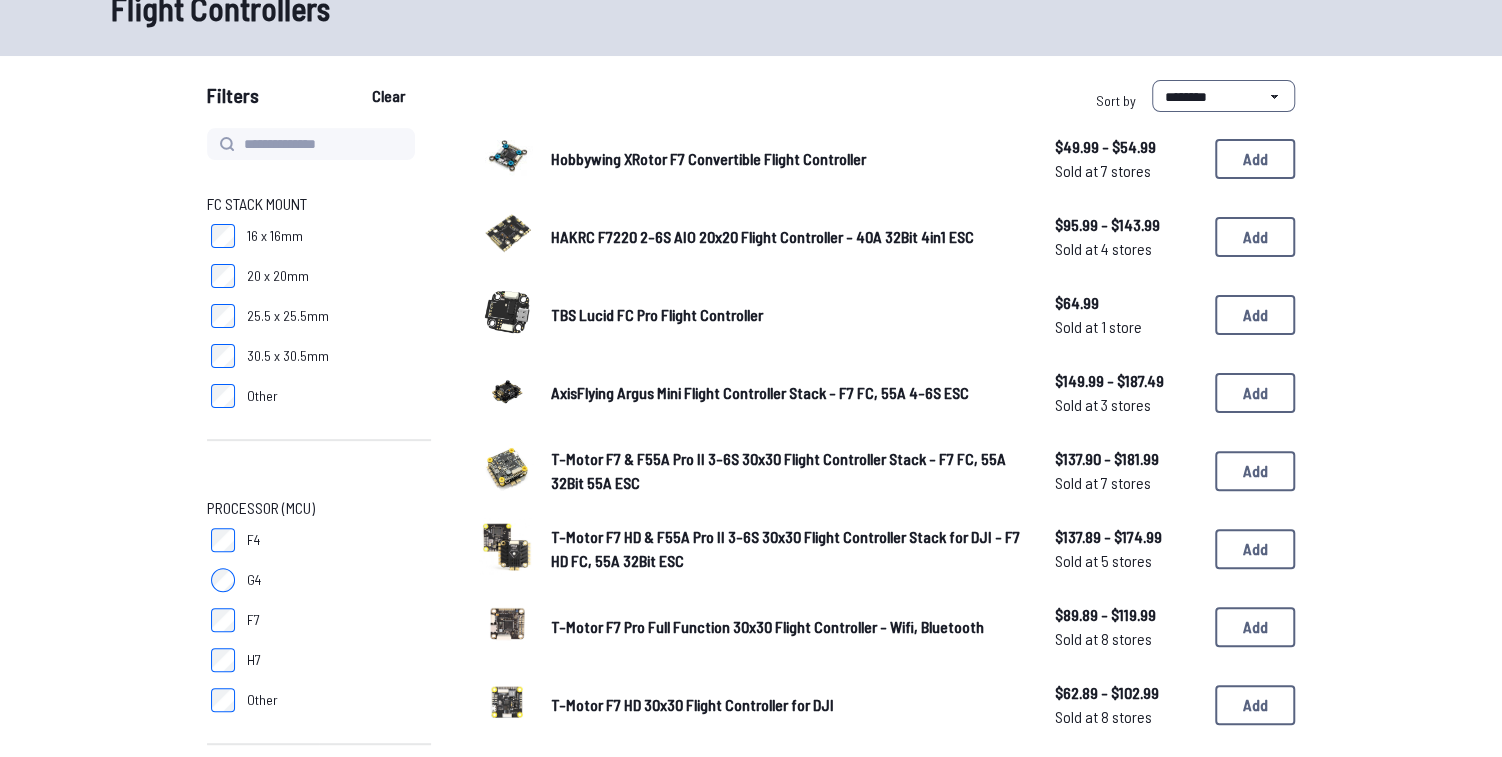 scroll, scrollTop: 129, scrollLeft: 0, axis: vertical 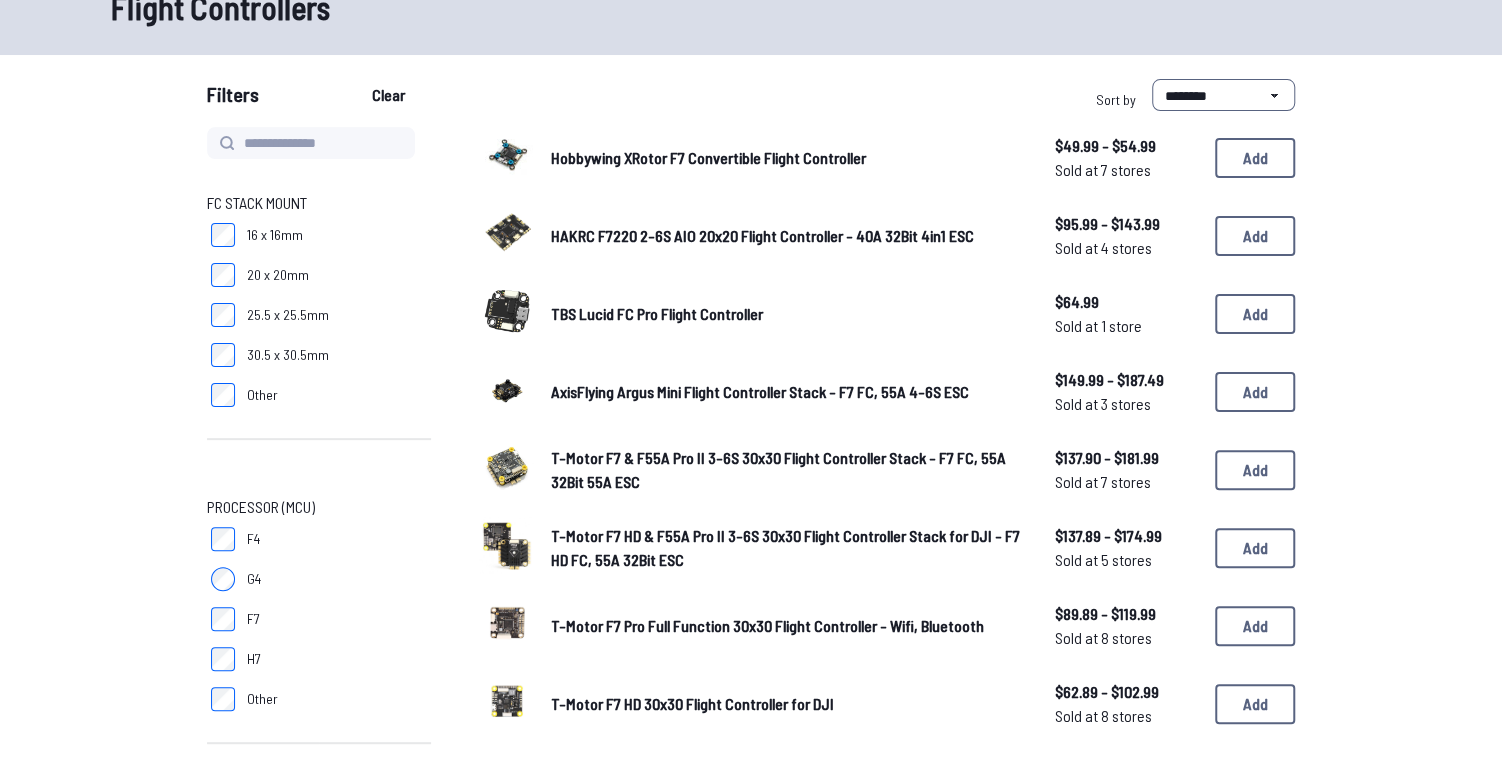 click on "AxisFlying Argus Mini Flight Controller Stack - F7 FC, 55A 4-6S ESC" at bounding box center (760, 391) 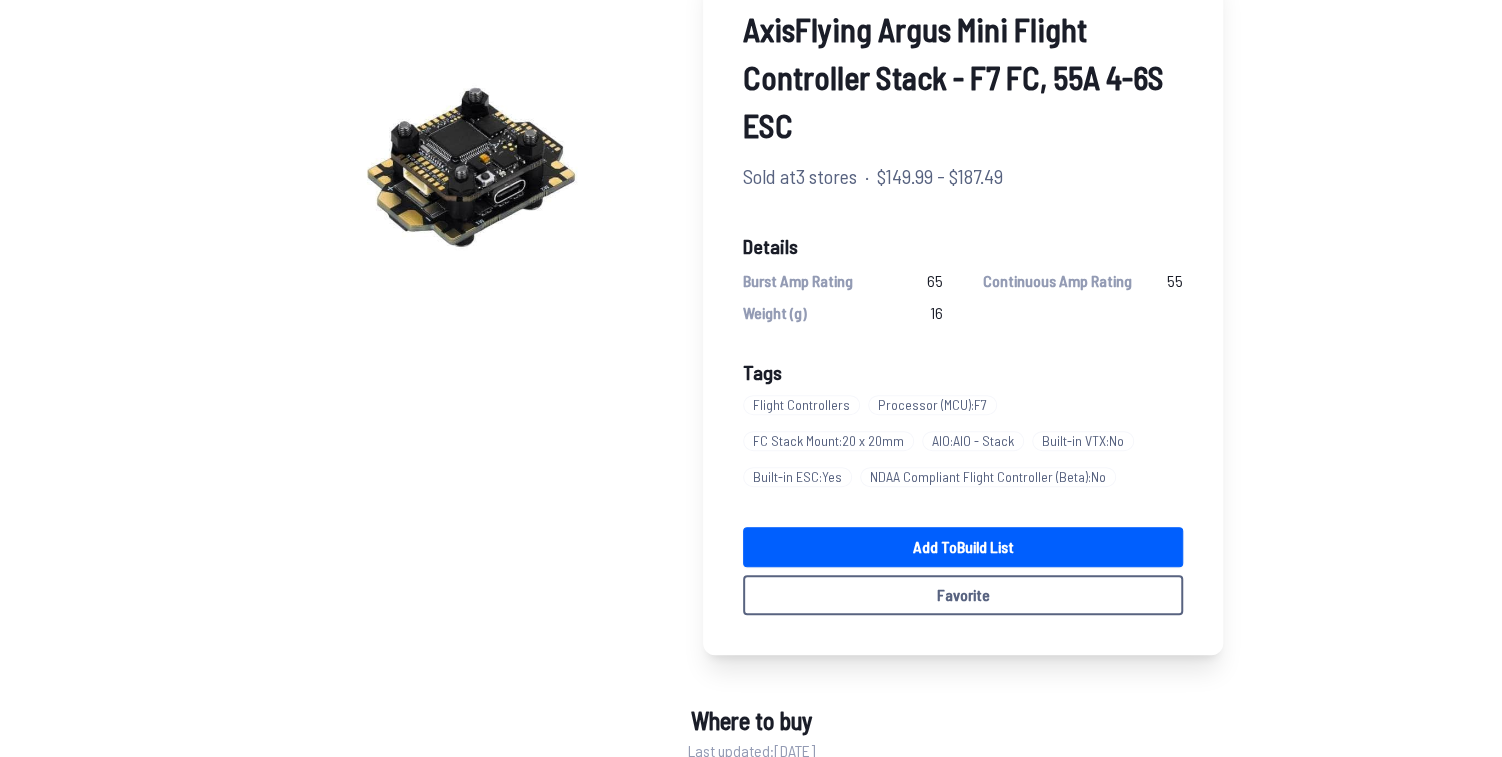 scroll, scrollTop: 235, scrollLeft: 0, axis: vertical 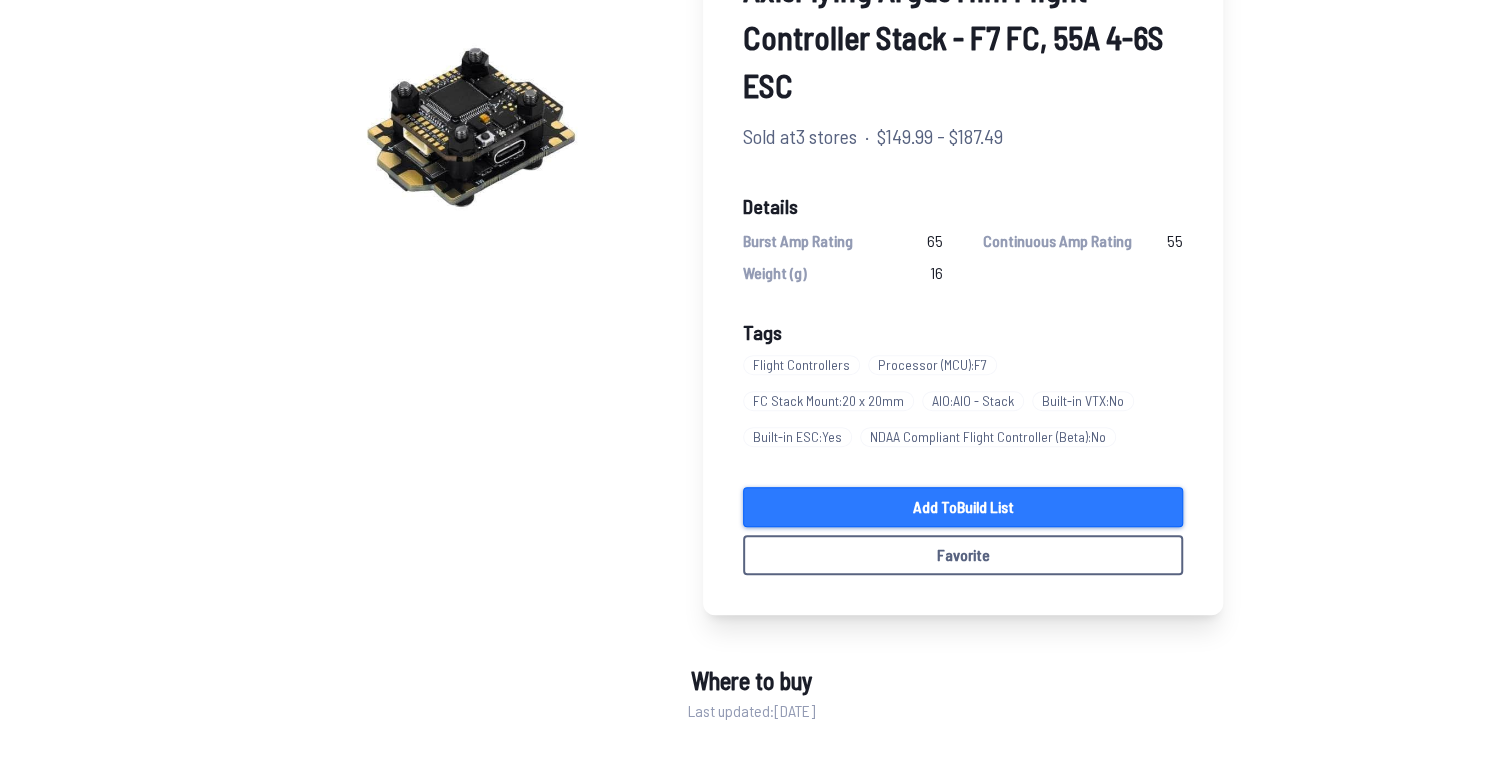 click on "Add to  Build List" at bounding box center [963, 507] 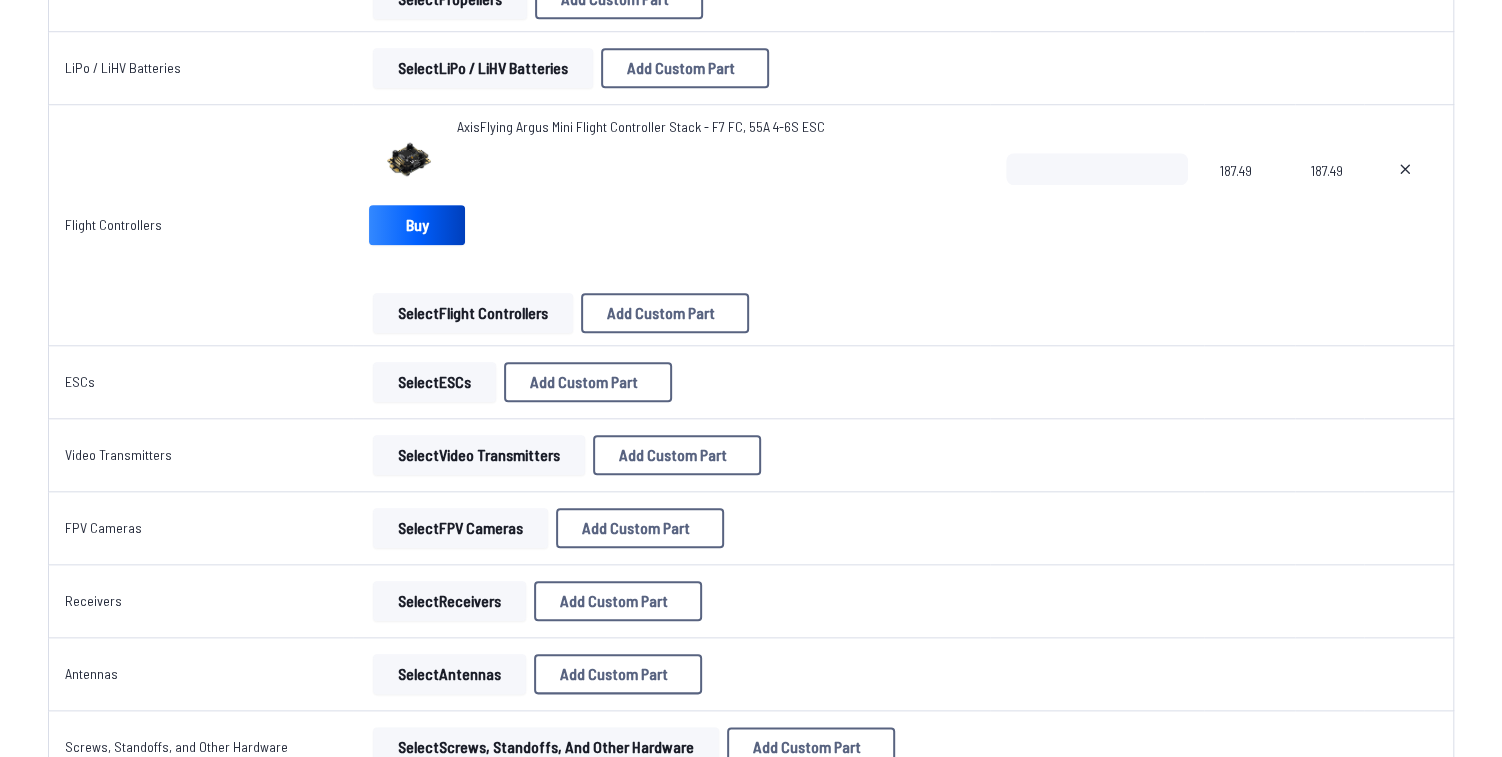 scroll, scrollTop: 999, scrollLeft: 0, axis: vertical 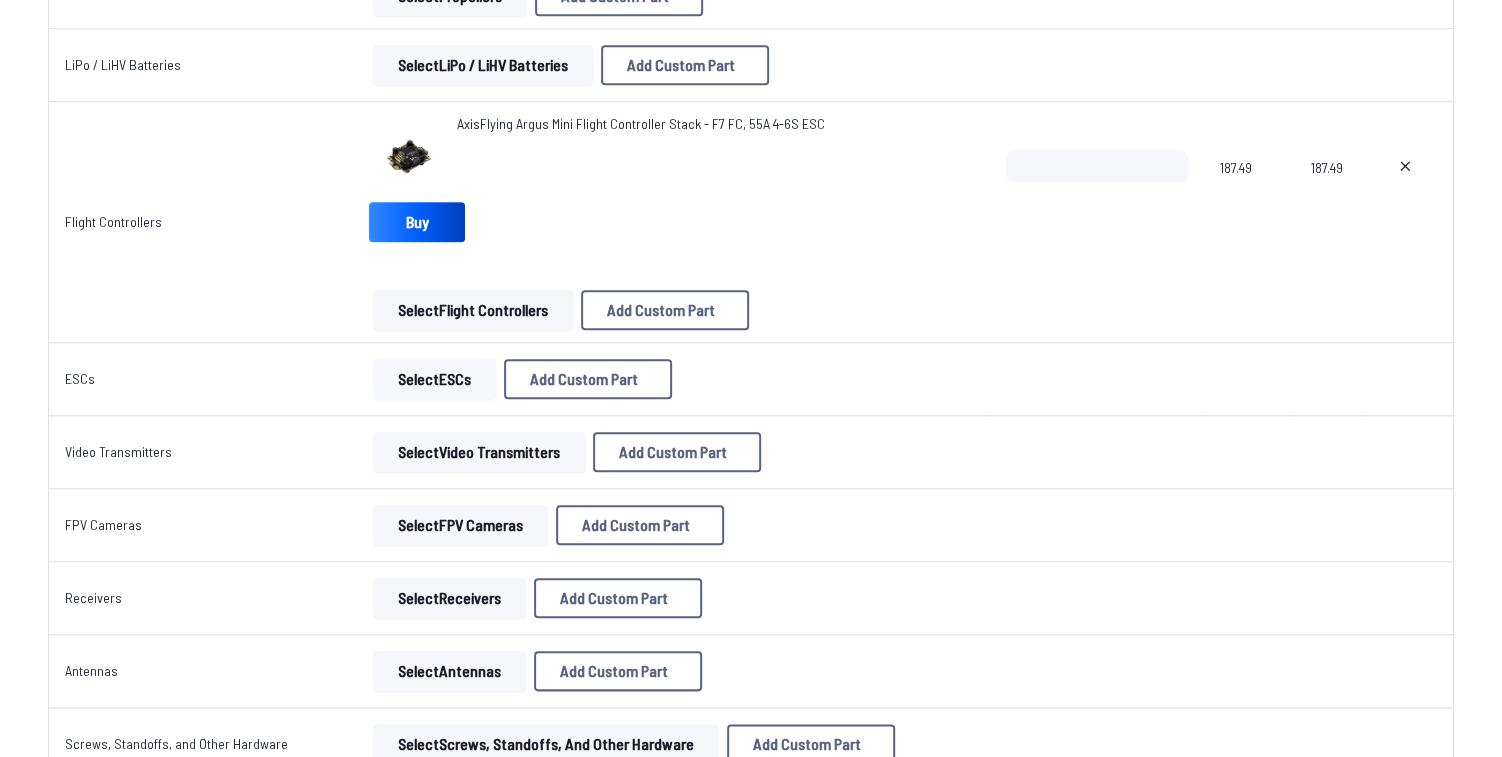 click on "Select  LiPo / LiHV Batteries" at bounding box center (483, 65) 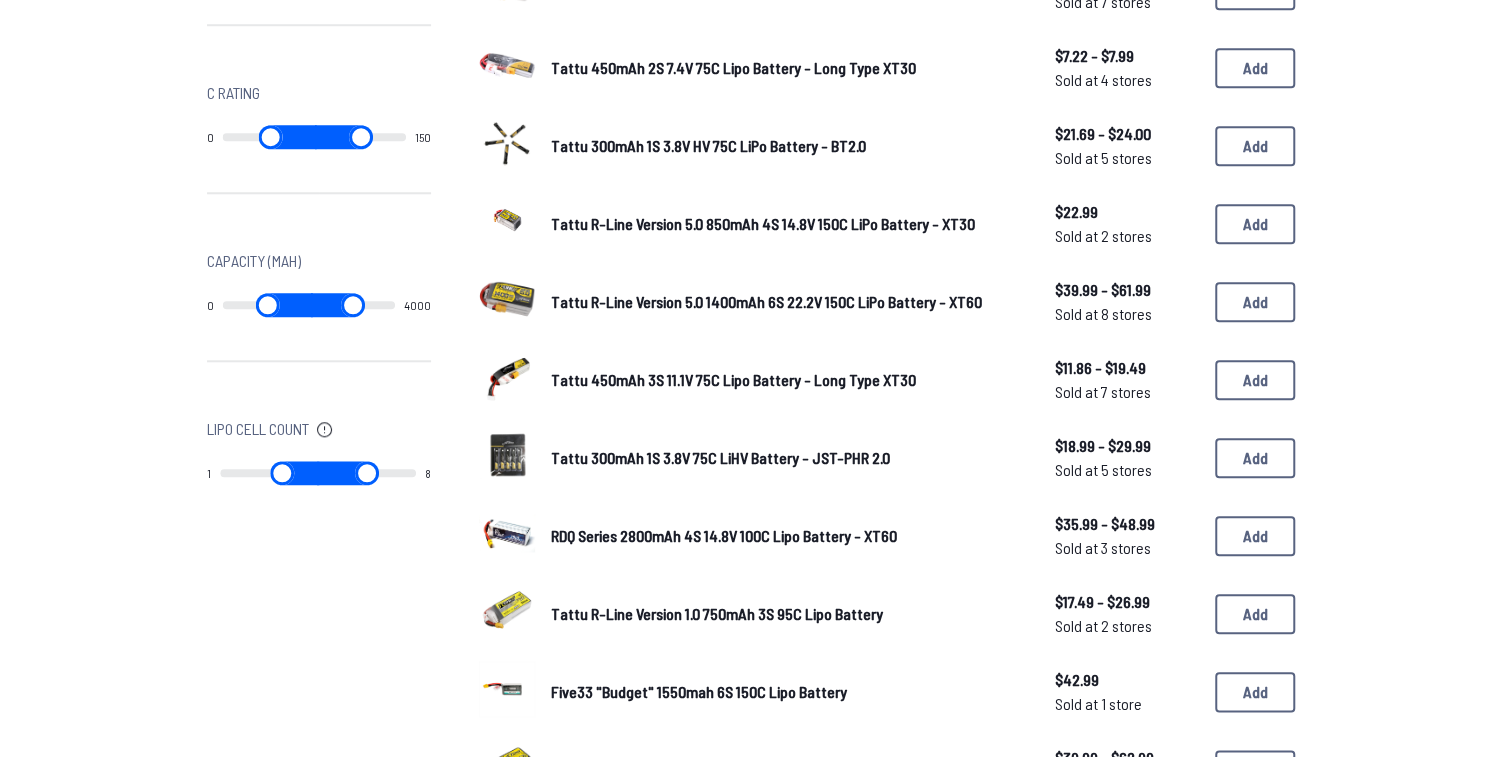 scroll, scrollTop: 0, scrollLeft: 0, axis: both 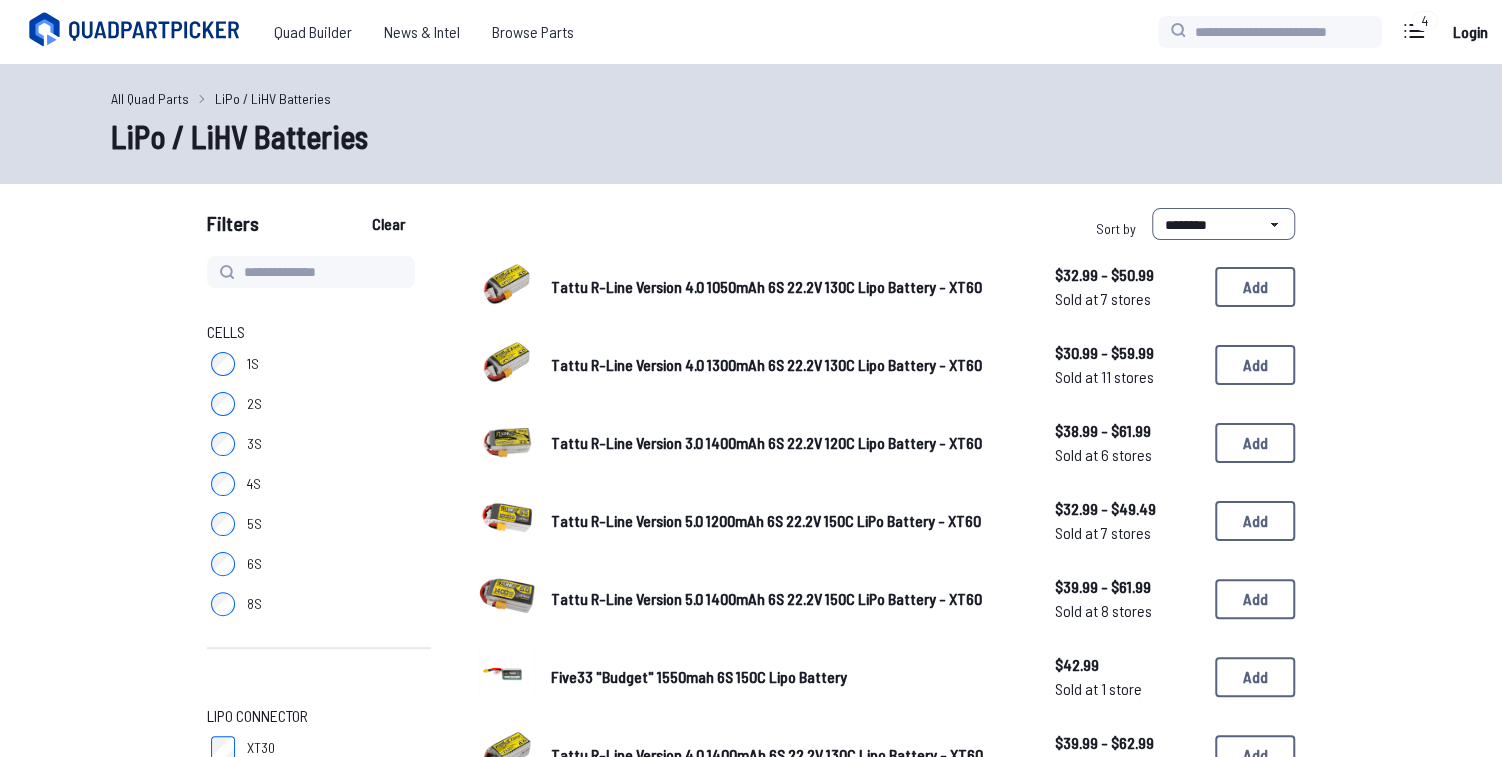 click on "4S" at bounding box center (319, 484) 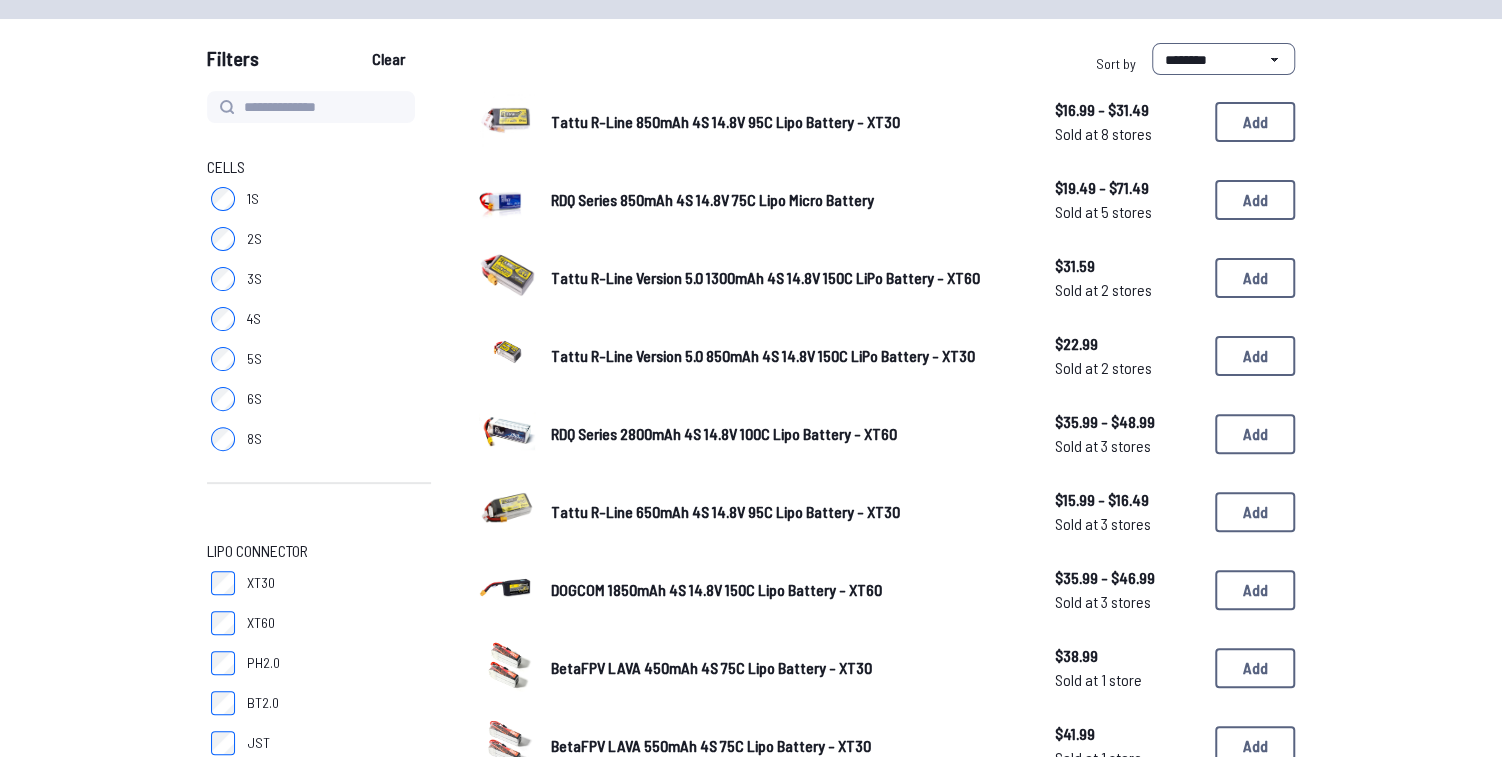 scroll, scrollTop: 161, scrollLeft: 0, axis: vertical 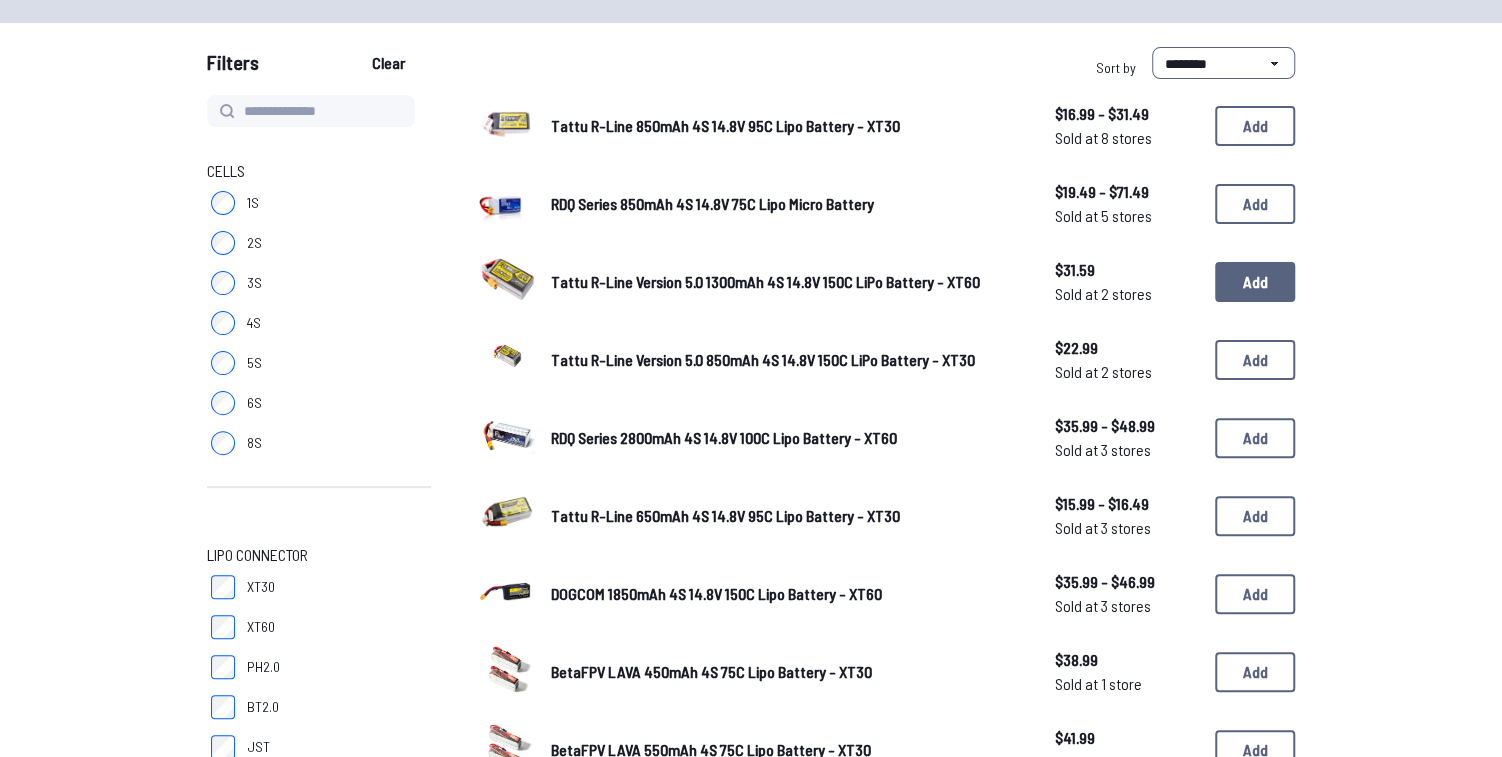 click on "Add" at bounding box center (1255, 282) 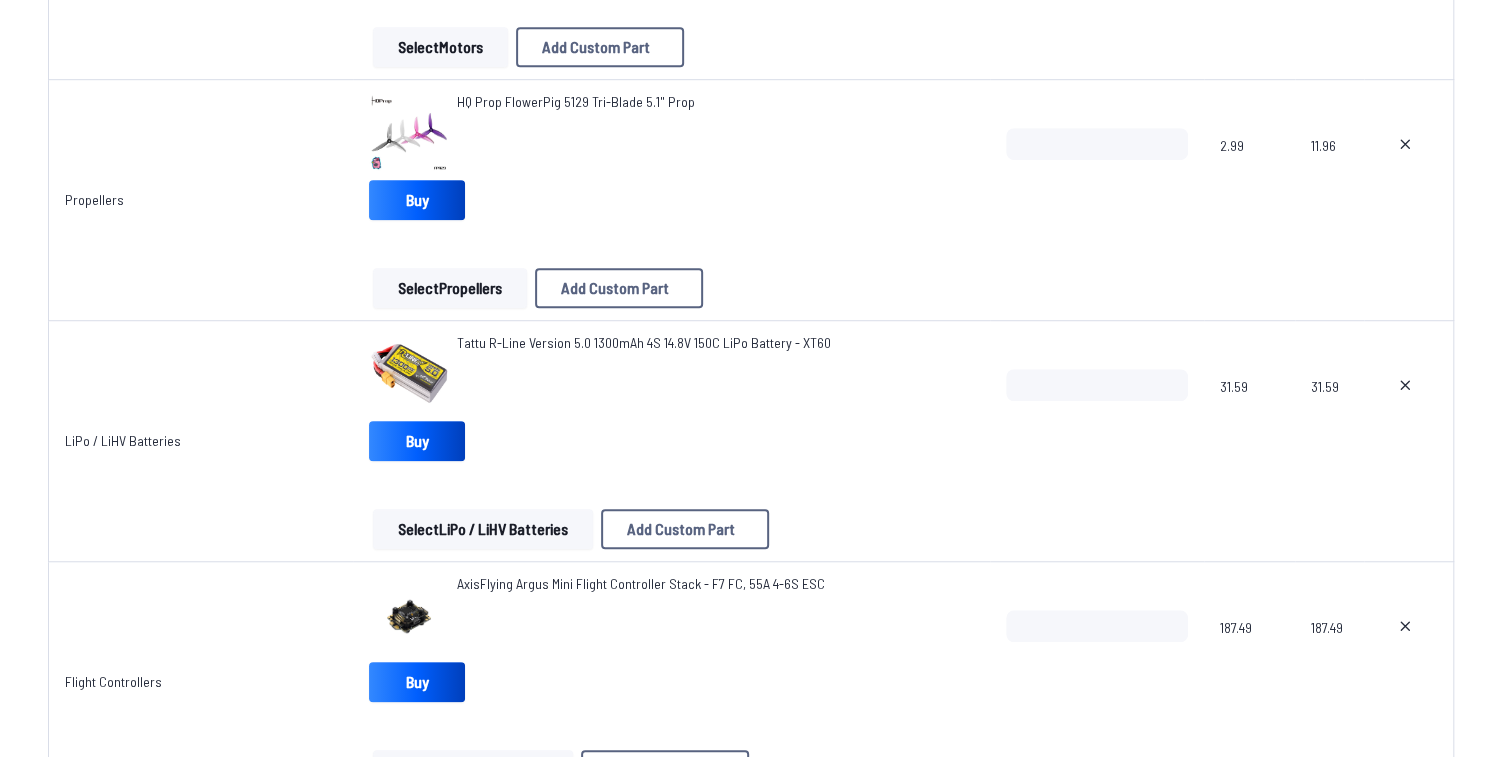 scroll, scrollTop: 716, scrollLeft: 0, axis: vertical 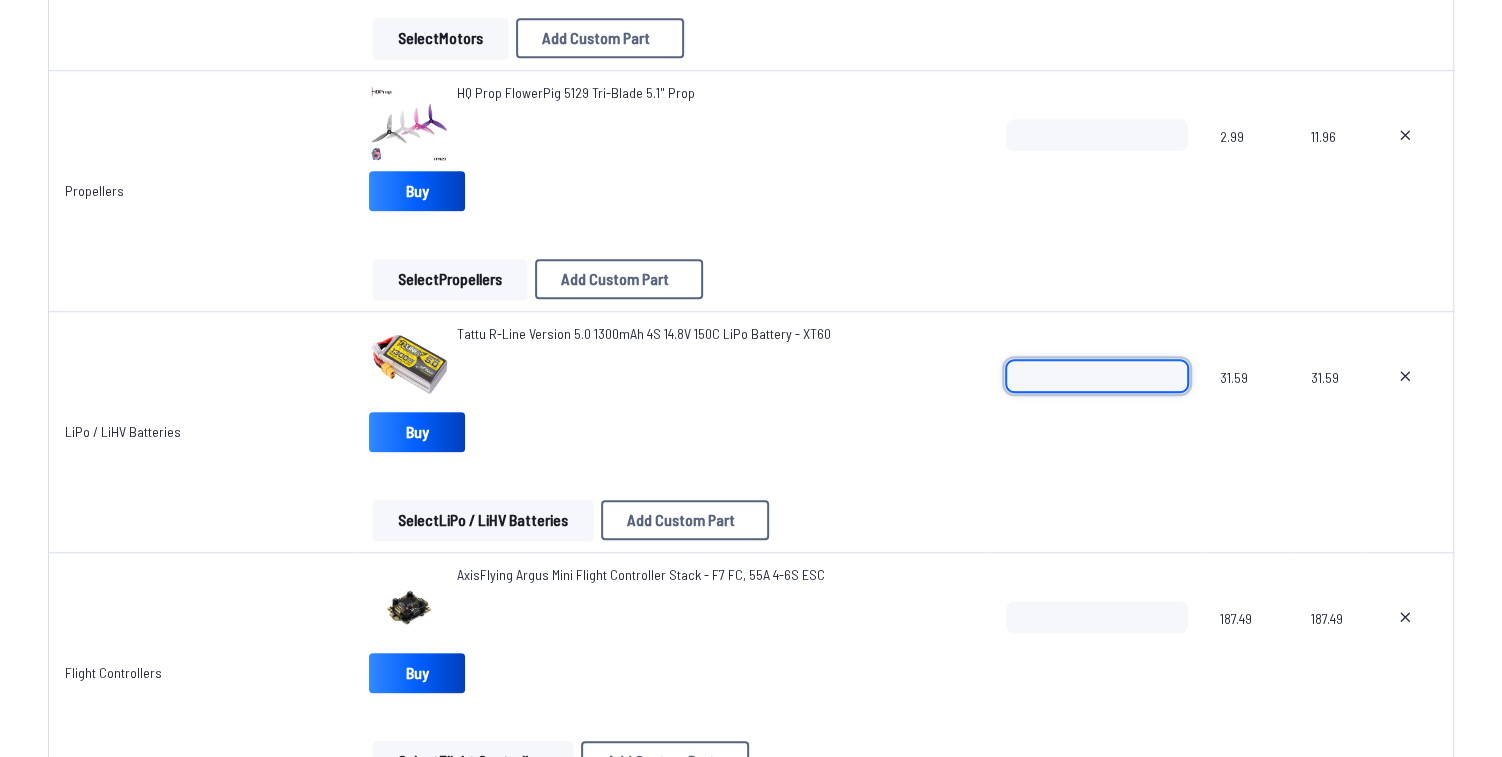 click on "*" at bounding box center (1097, 376) 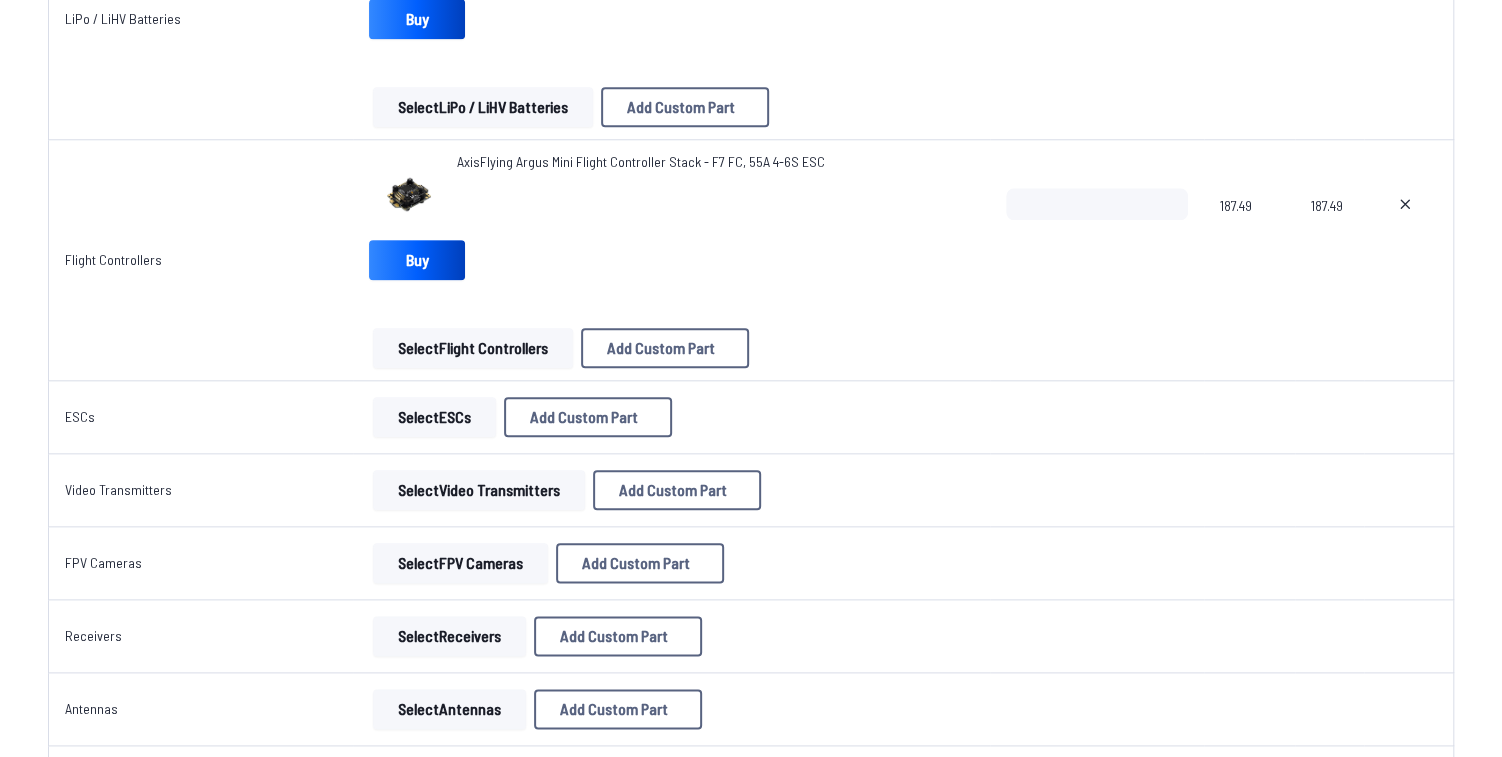 scroll, scrollTop: 1131, scrollLeft: 0, axis: vertical 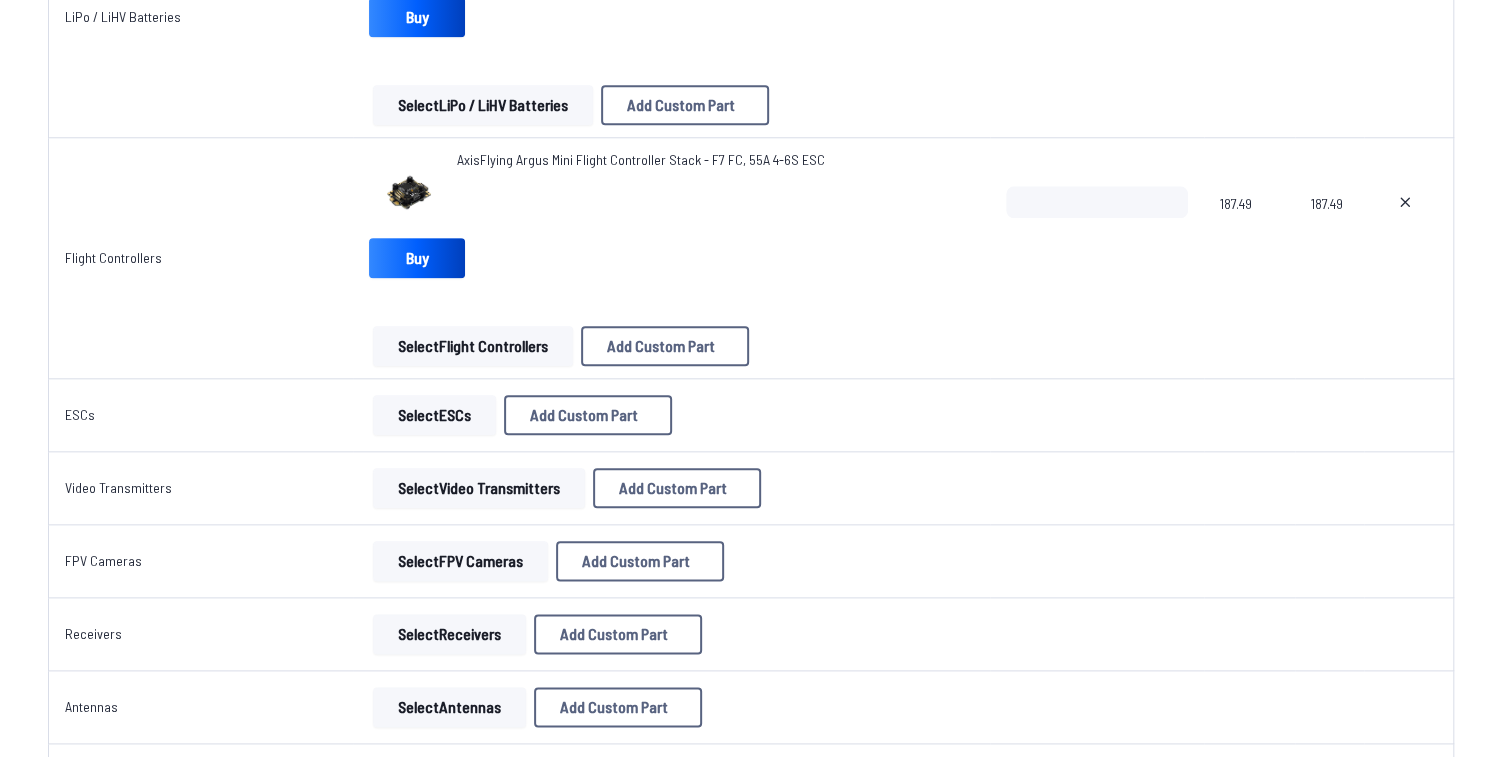 click on "Select  Video Transmitters" at bounding box center [479, 488] 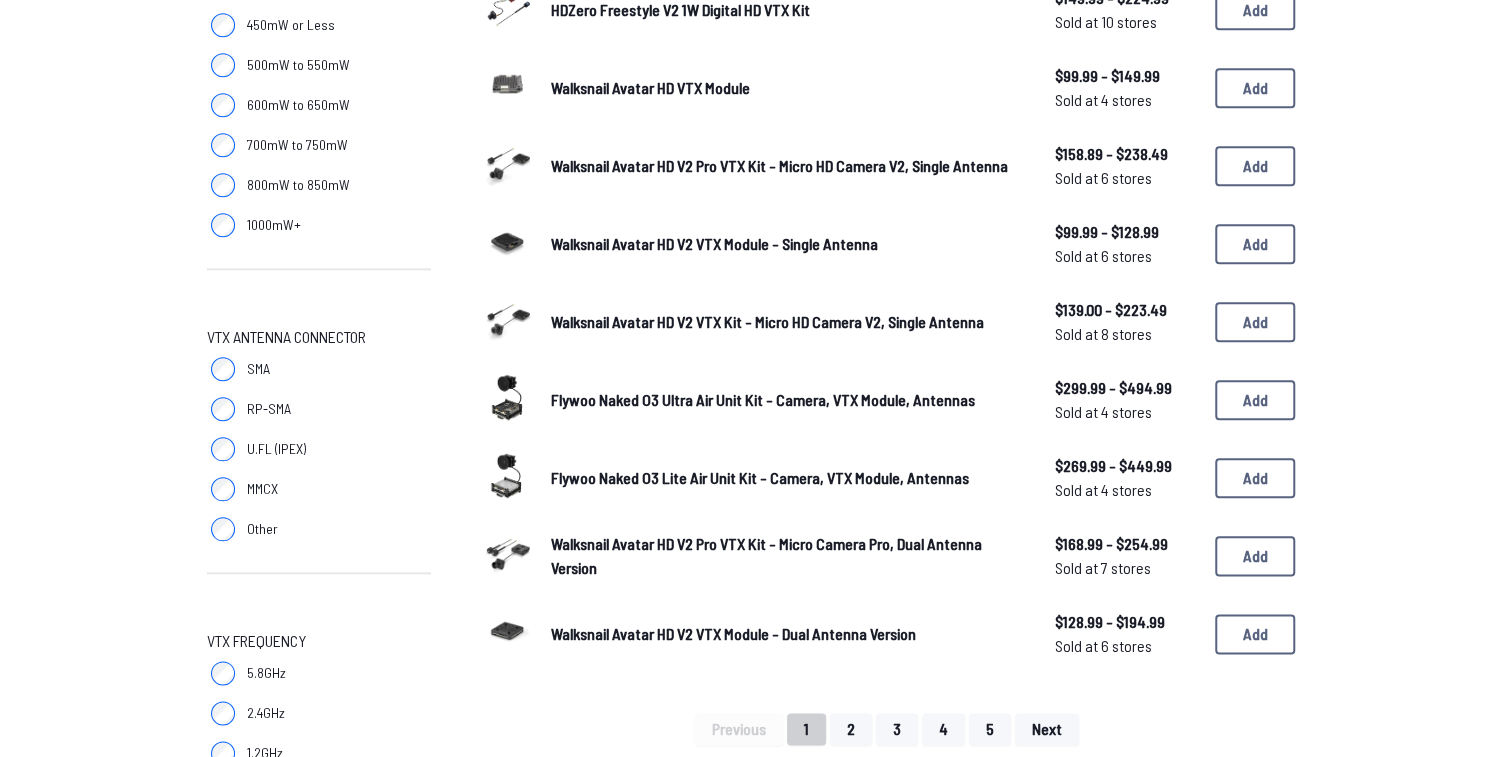 scroll, scrollTop: 0, scrollLeft: 0, axis: both 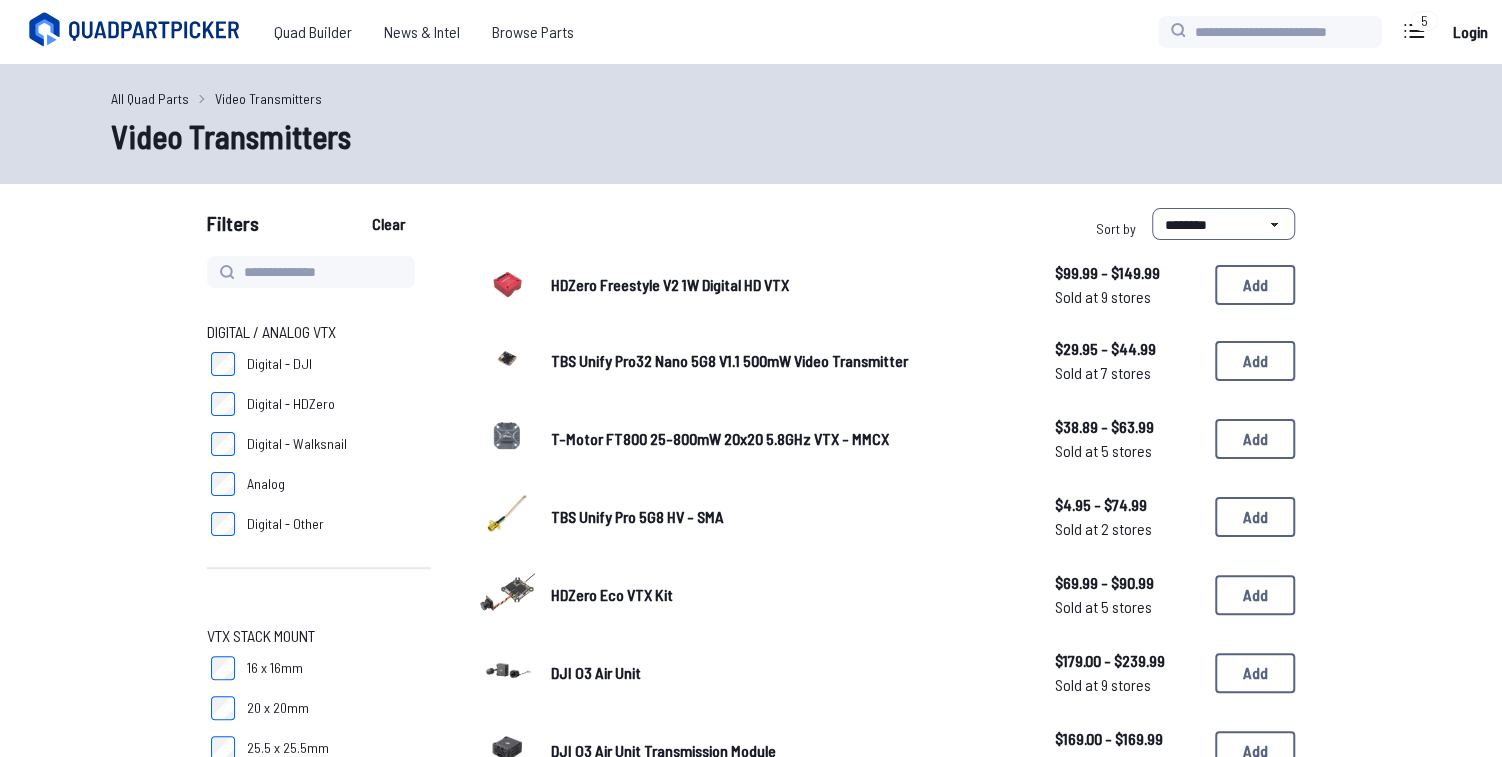 click on "TBS Unify Pro32 Nano 5G8 V1.1 500mW Video Transmitter" at bounding box center [787, 361] 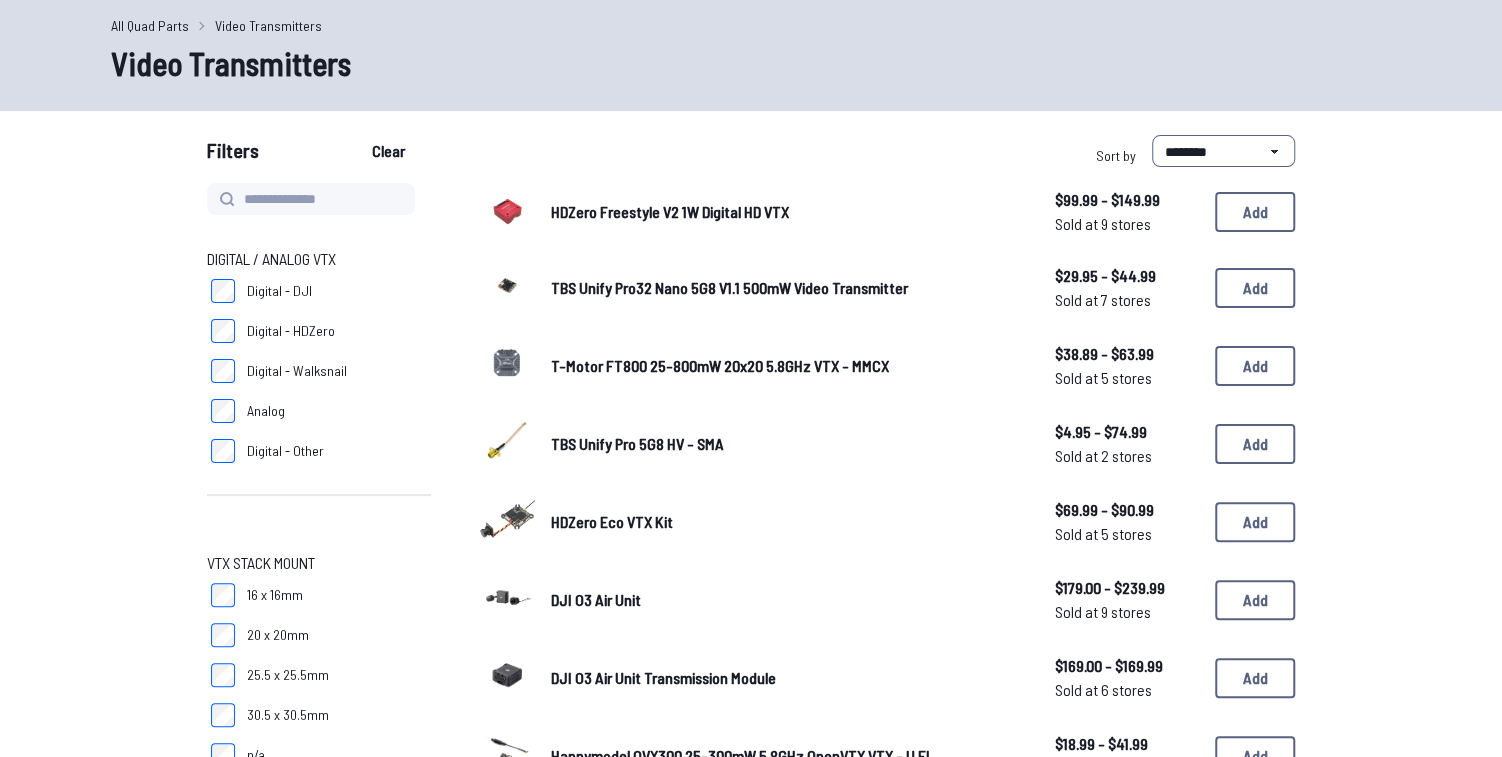 scroll, scrollTop: 77, scrollLeft: 0, axis: vertical 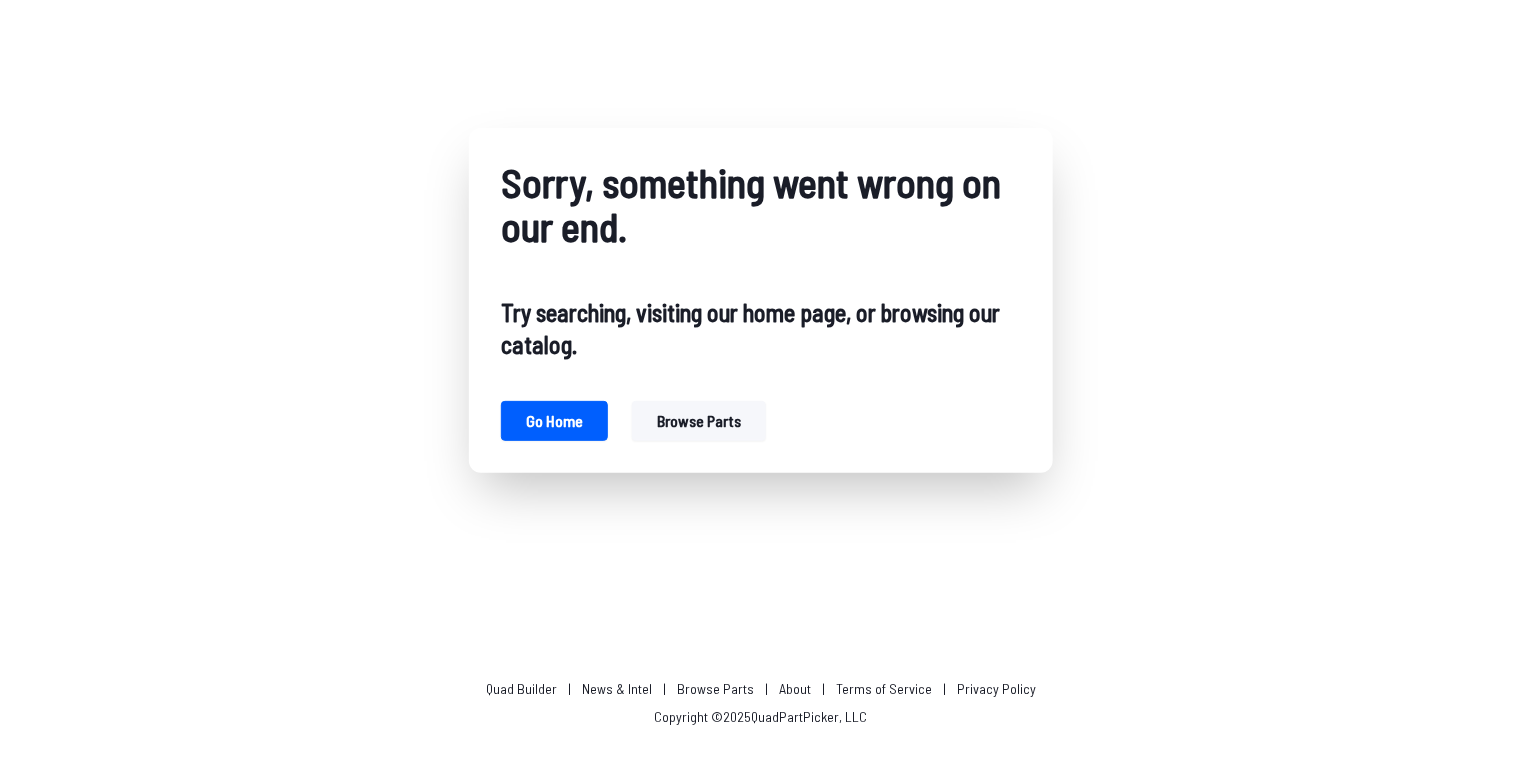 click on "Browse parts" at bounding box center (699, 421) 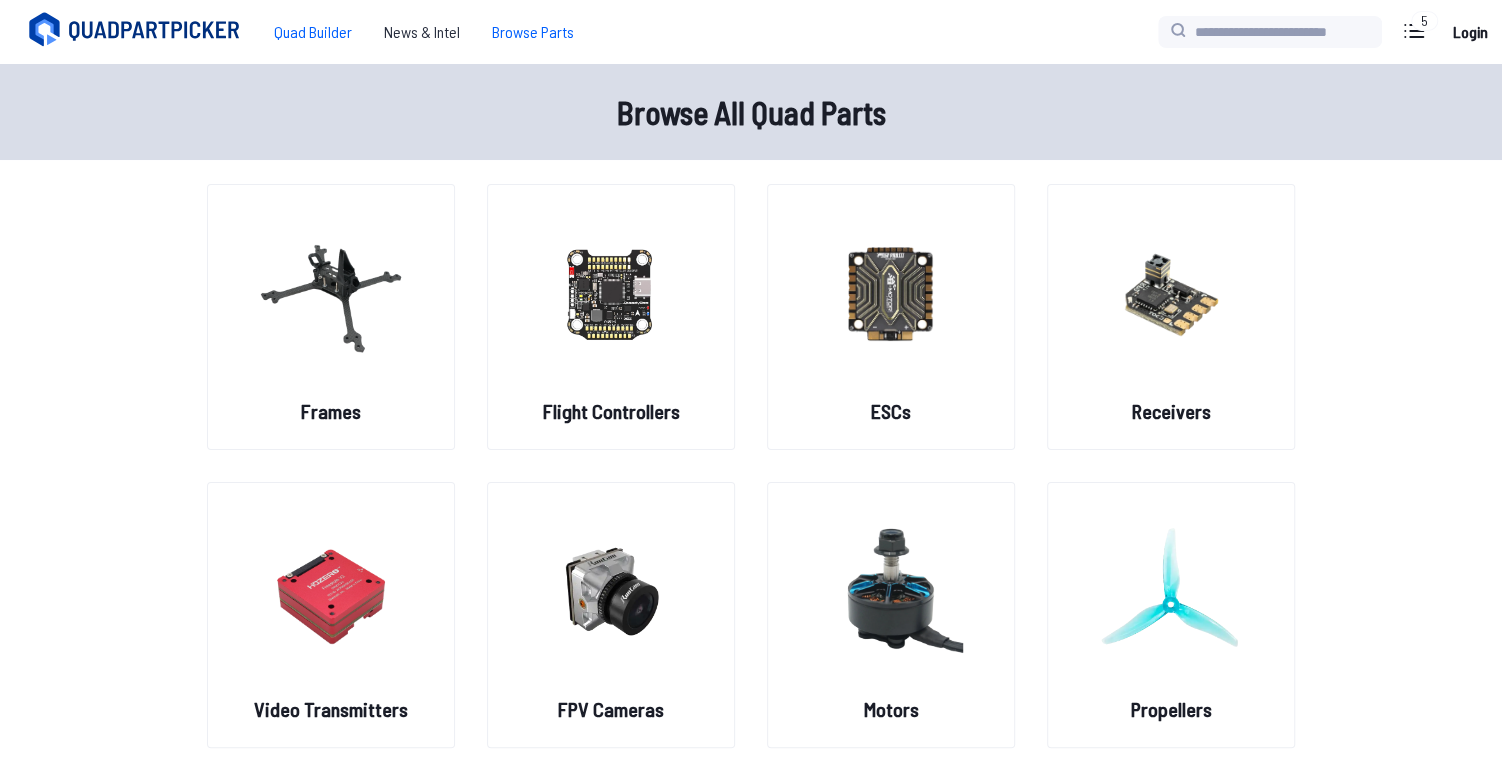click on "Quad Builder" at bounding box center (313, 32) 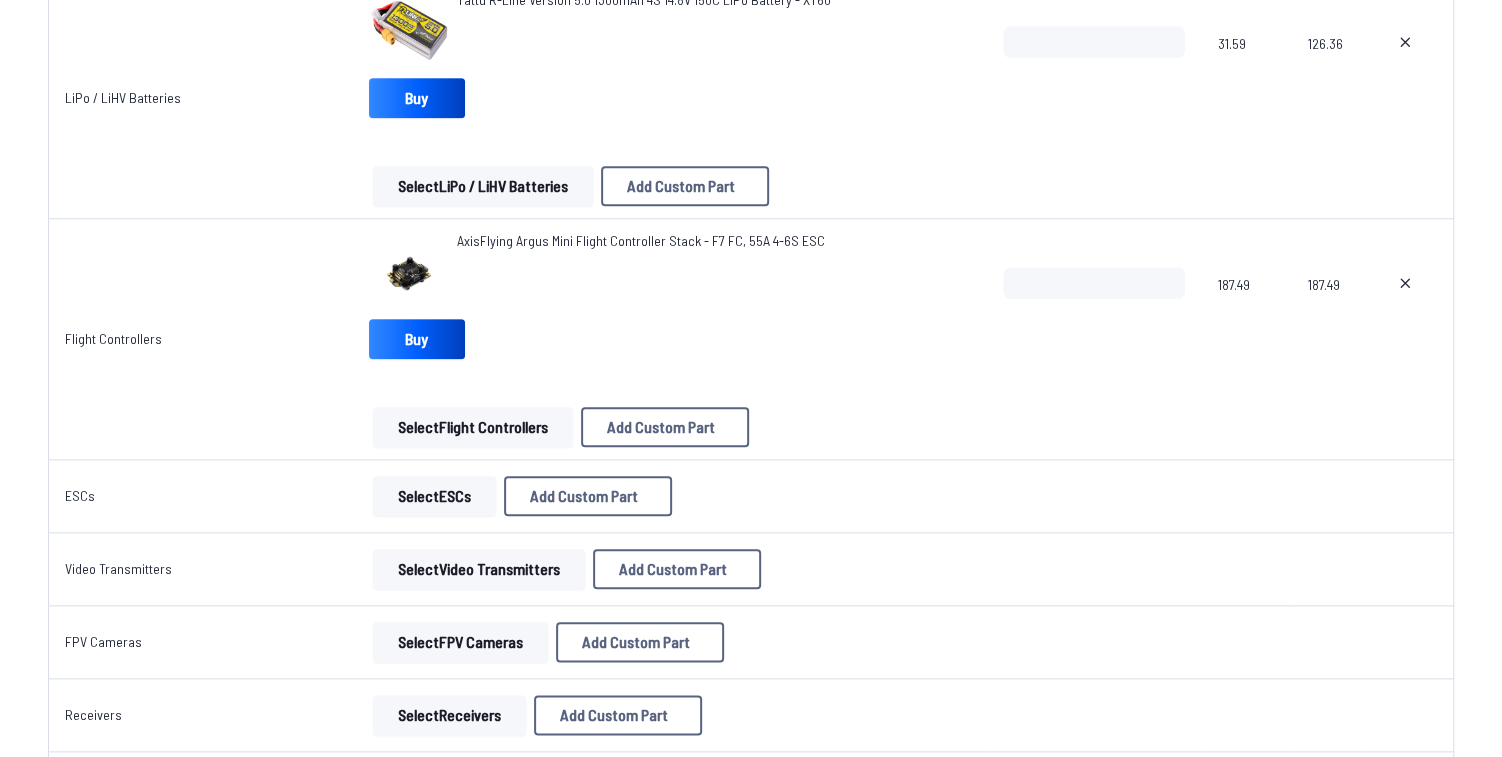 scroll, scrollTop: 1102, scrollLeft: 0, axis: vertical 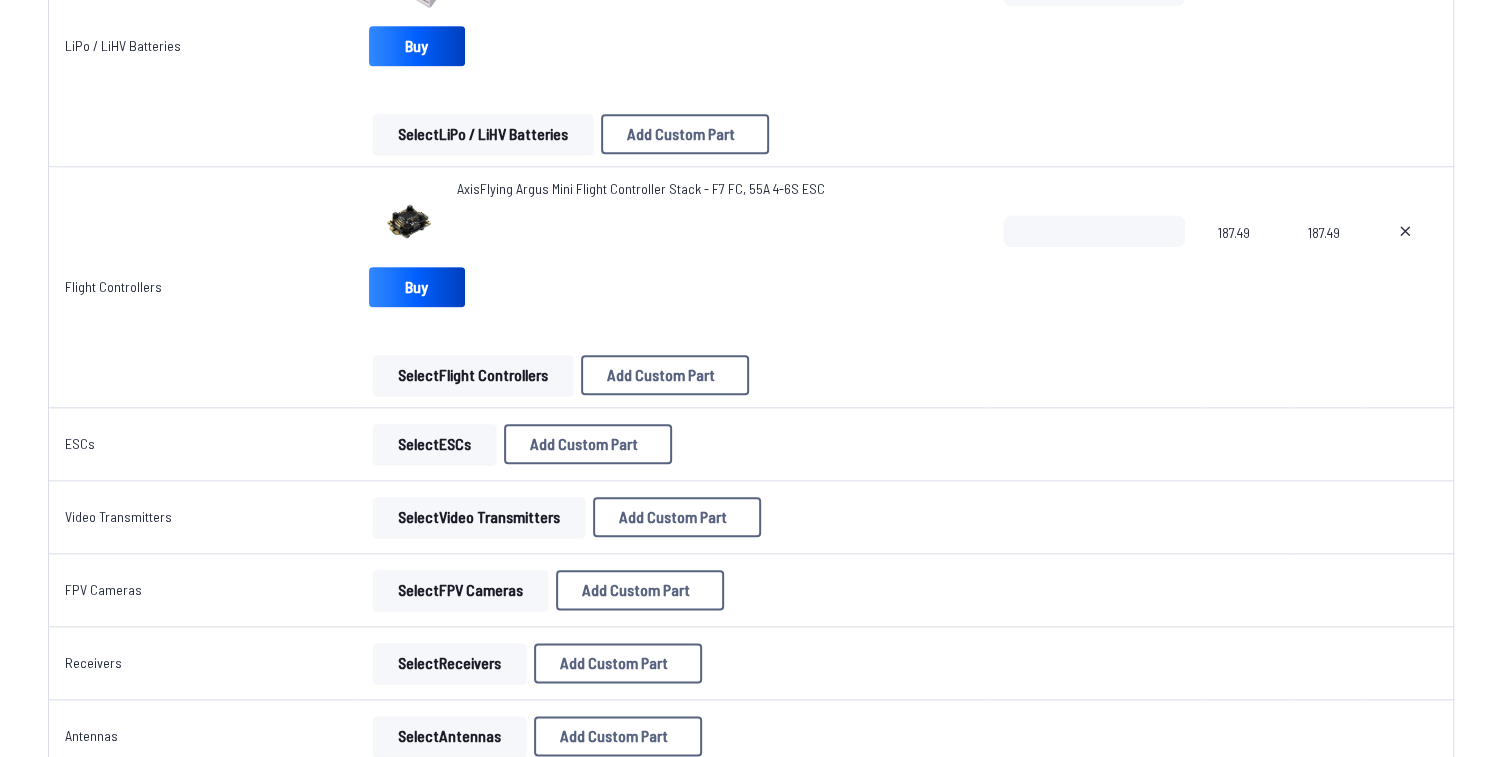 click on "Select  Video Transmitters" at bounding box center (479, 517) 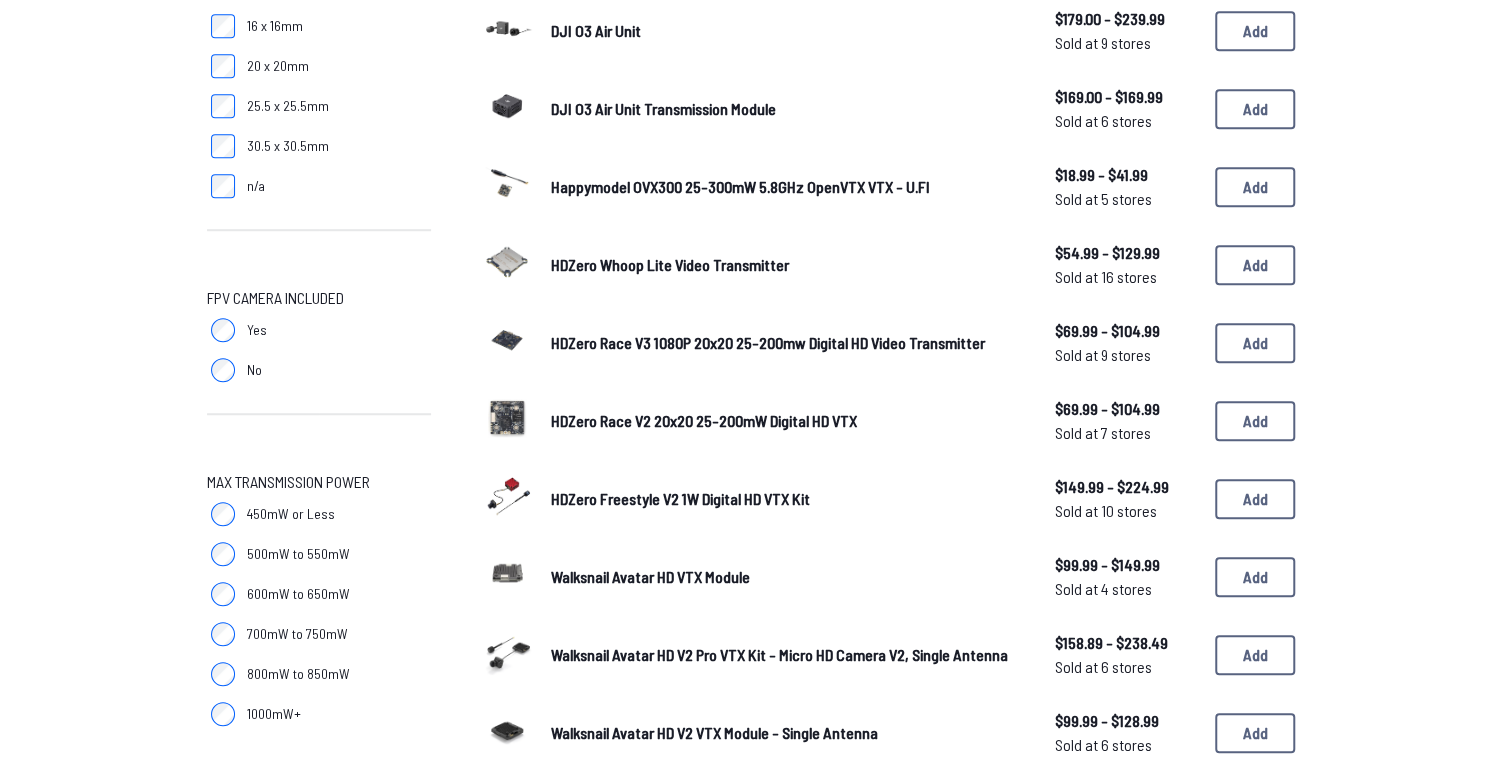 scroll, scrollTop: 645, scrollLeft: 0, axis: vertical 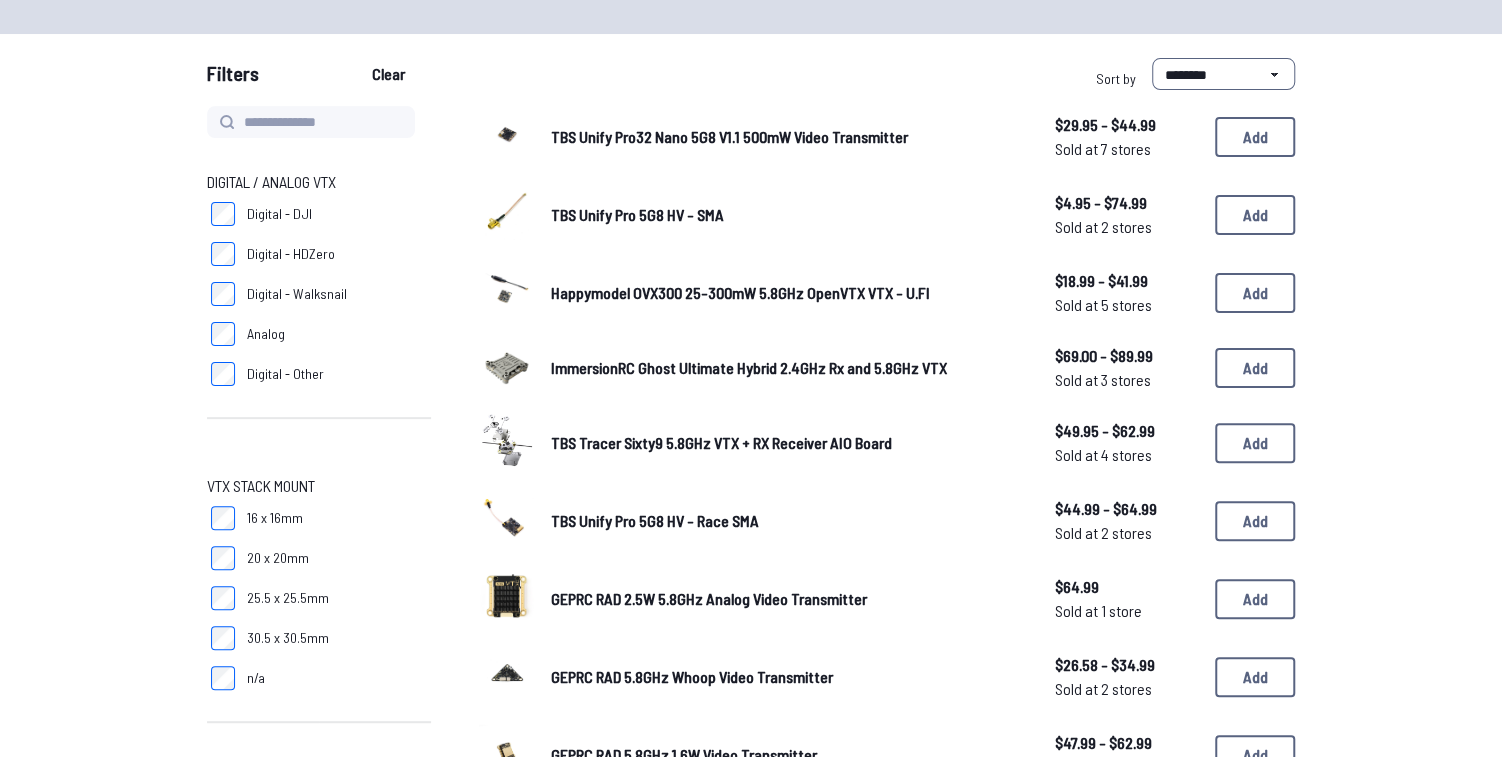 click on "Digital - DJI" at bounding box center (319, 214) 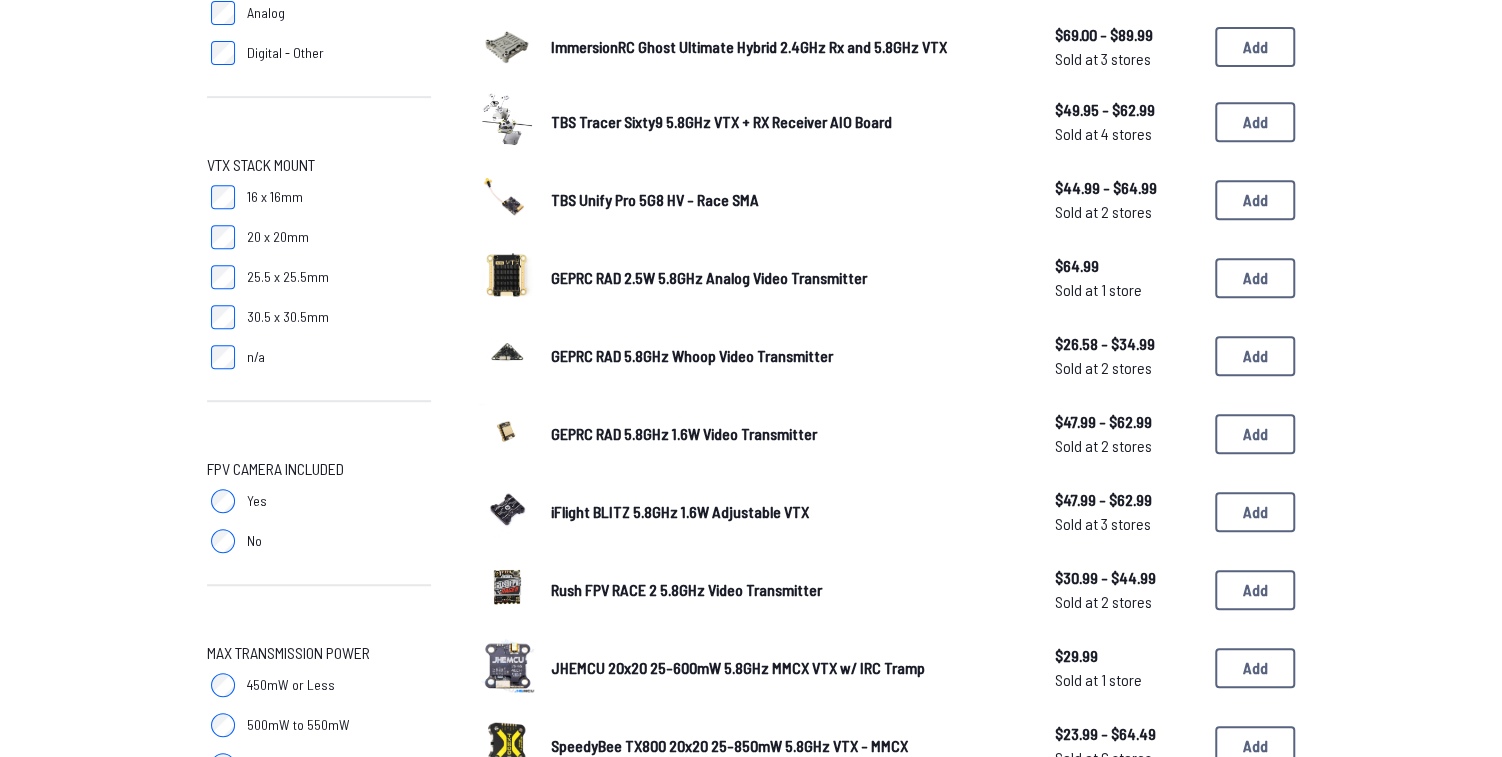 scroll, scrollTop: 474, scrollLeft: 0, axis: vertical 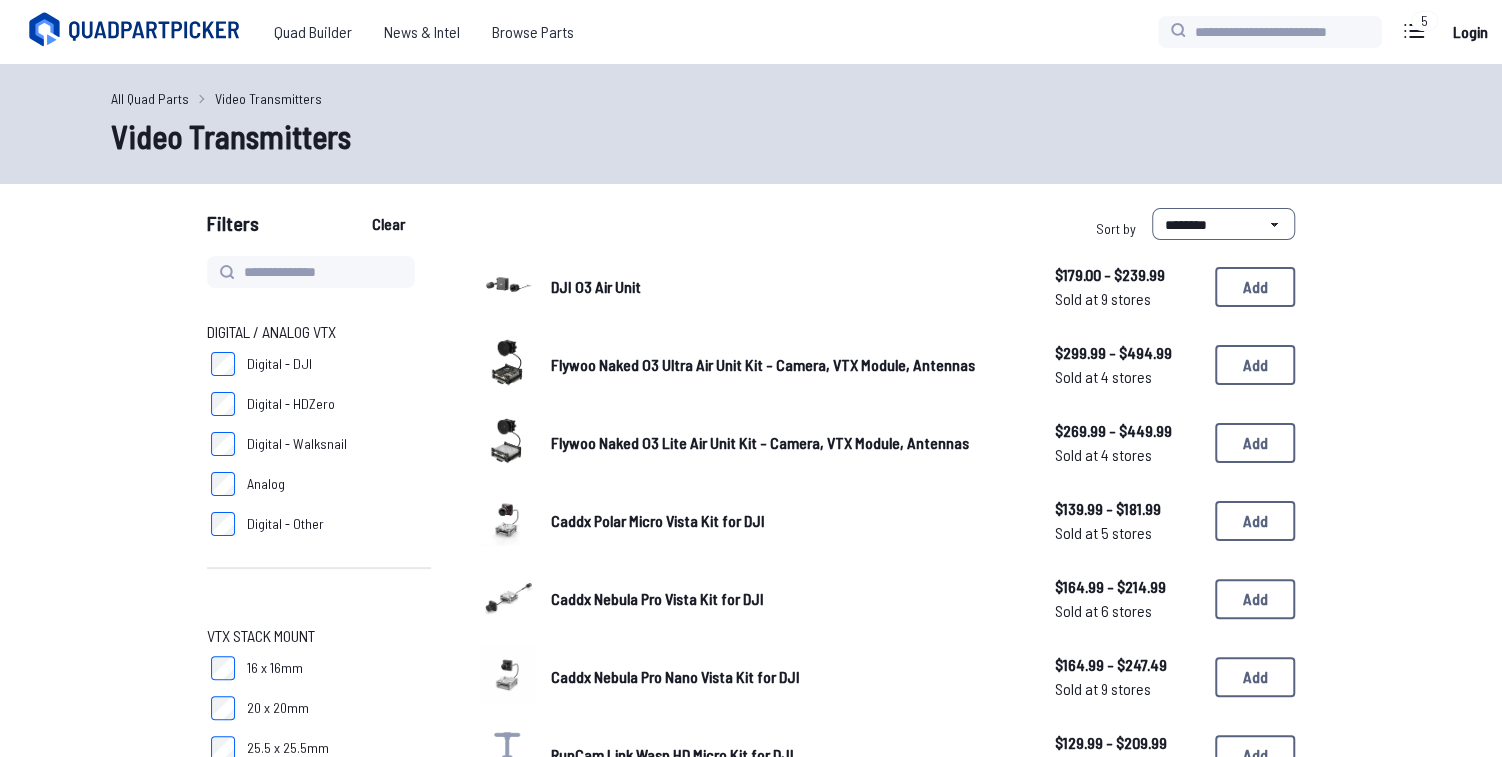 click on "Flywoo Naked O3 Ultra Air Unit Kit - Camera, VTX Module, Antennas" at bounding box center (763, 364) 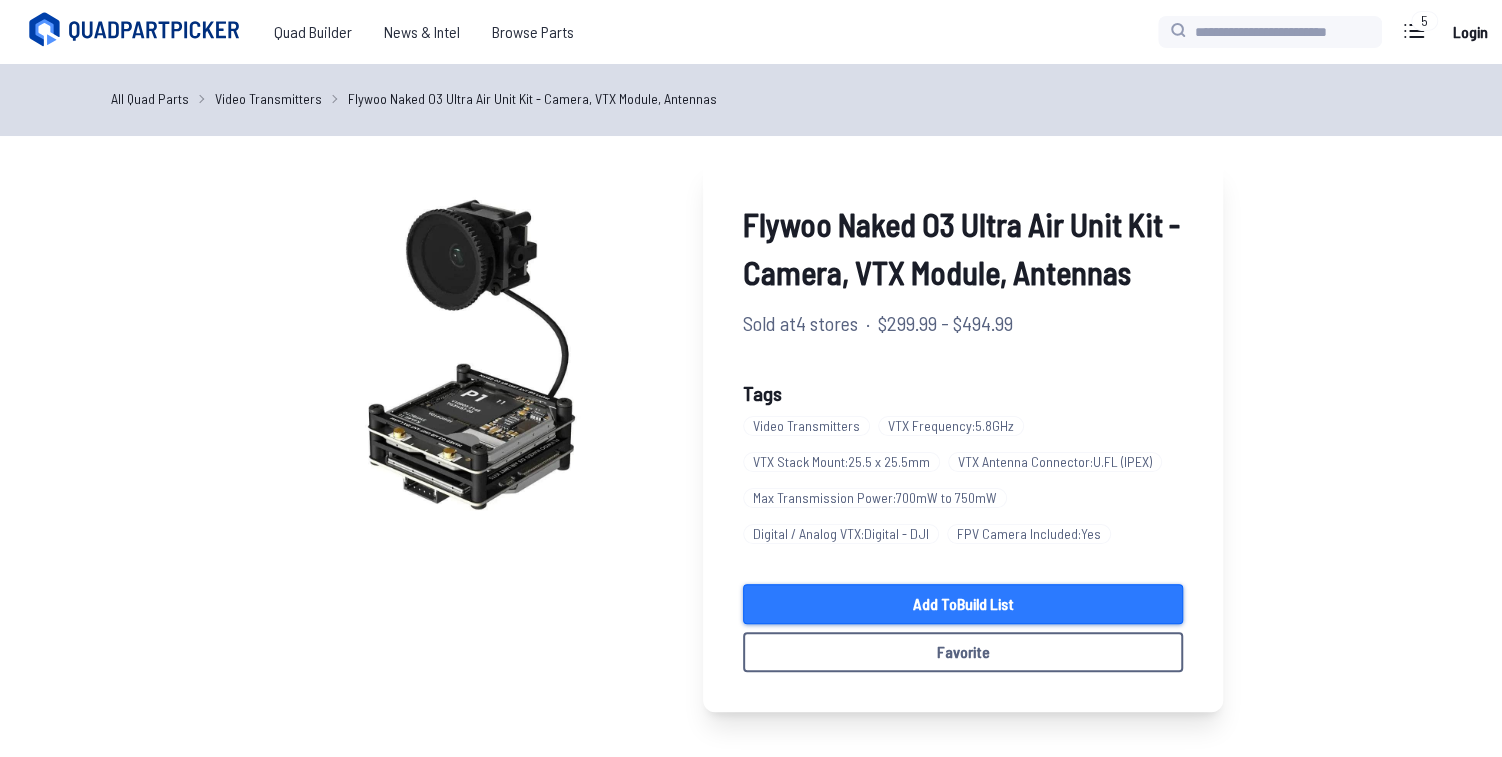click on "Add to  Build List" at bounding box center [963, 604] 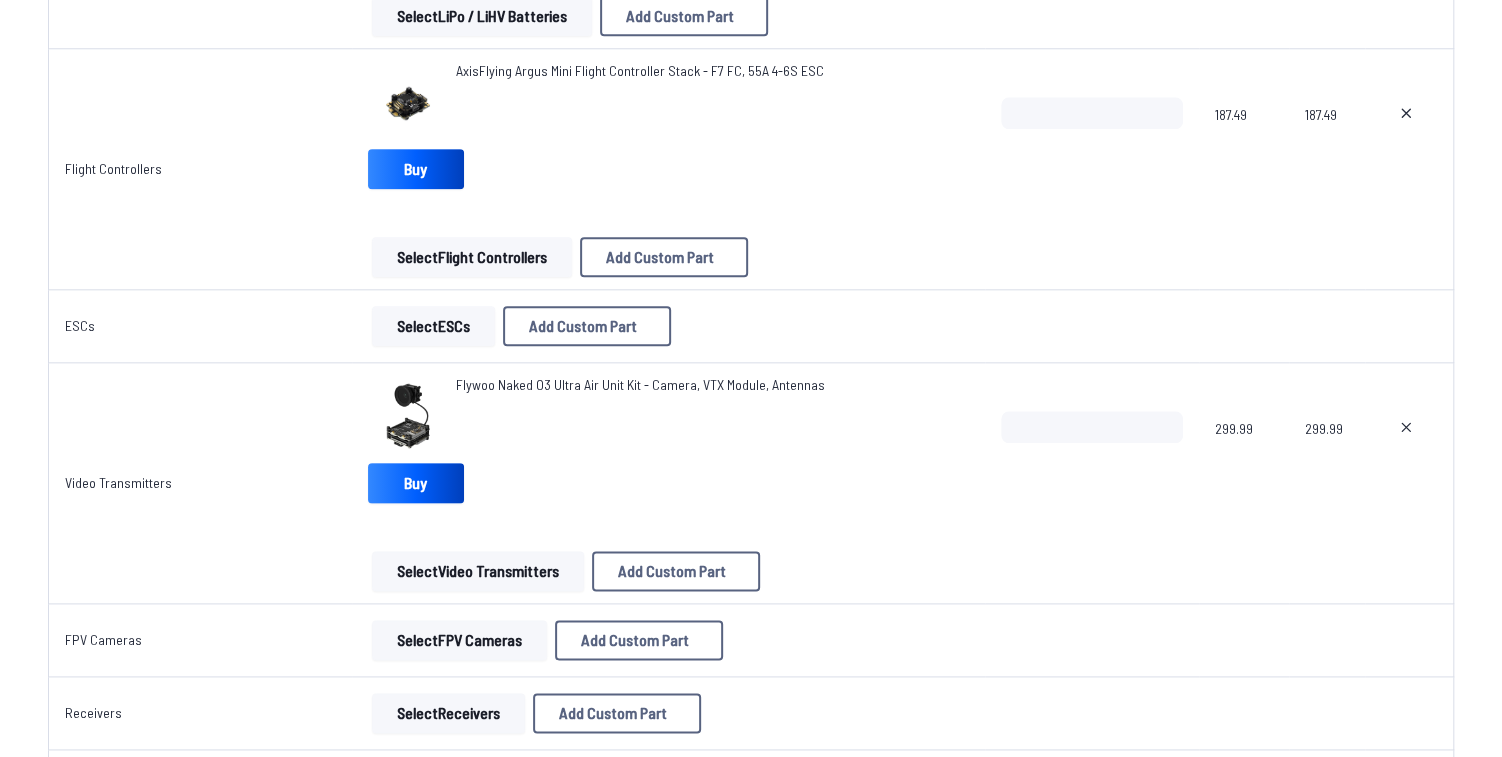scroll, scrollTop: 1265, scrollLeft: 0, axis: vertical 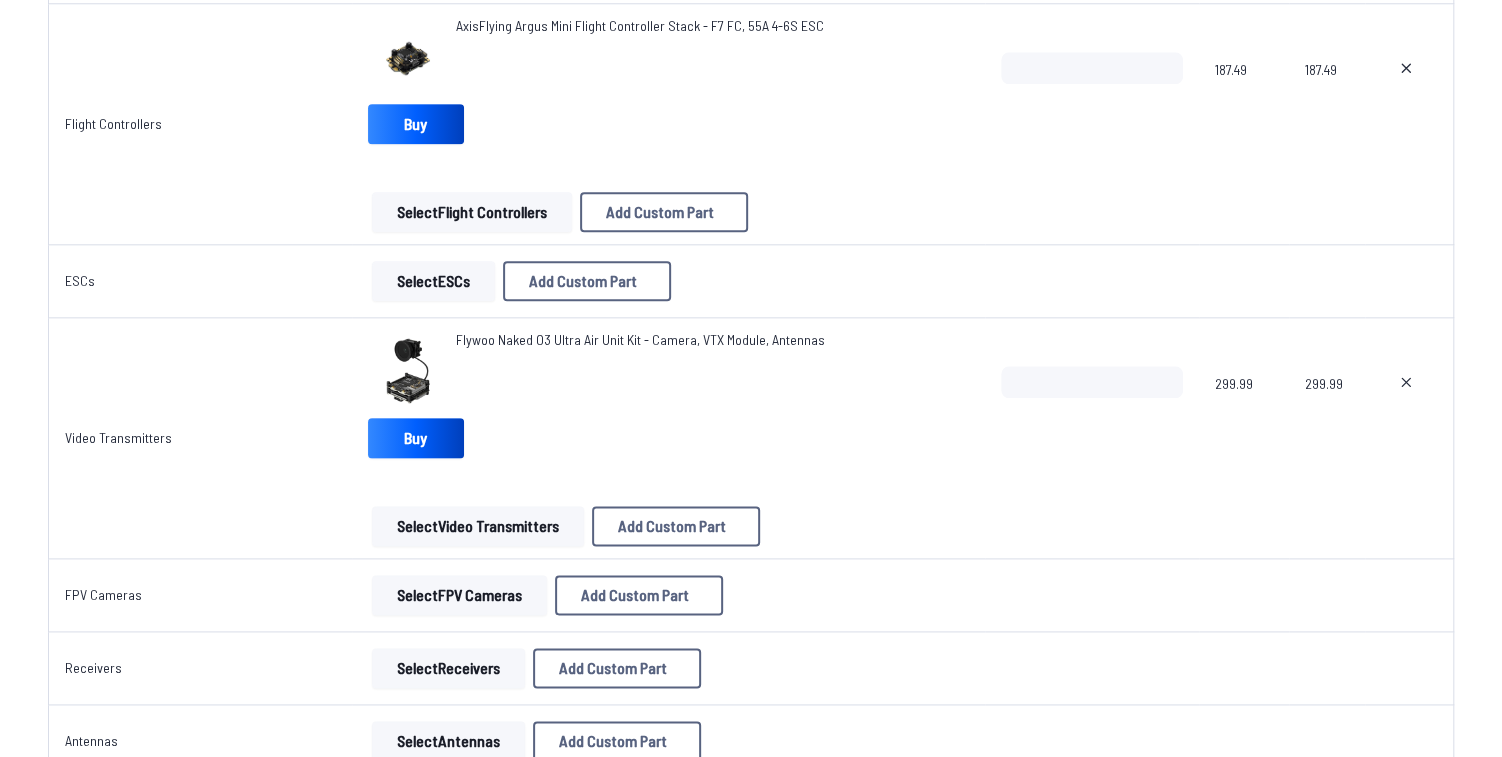 click on "Select  Receivers" at bounding box center (448, 668) 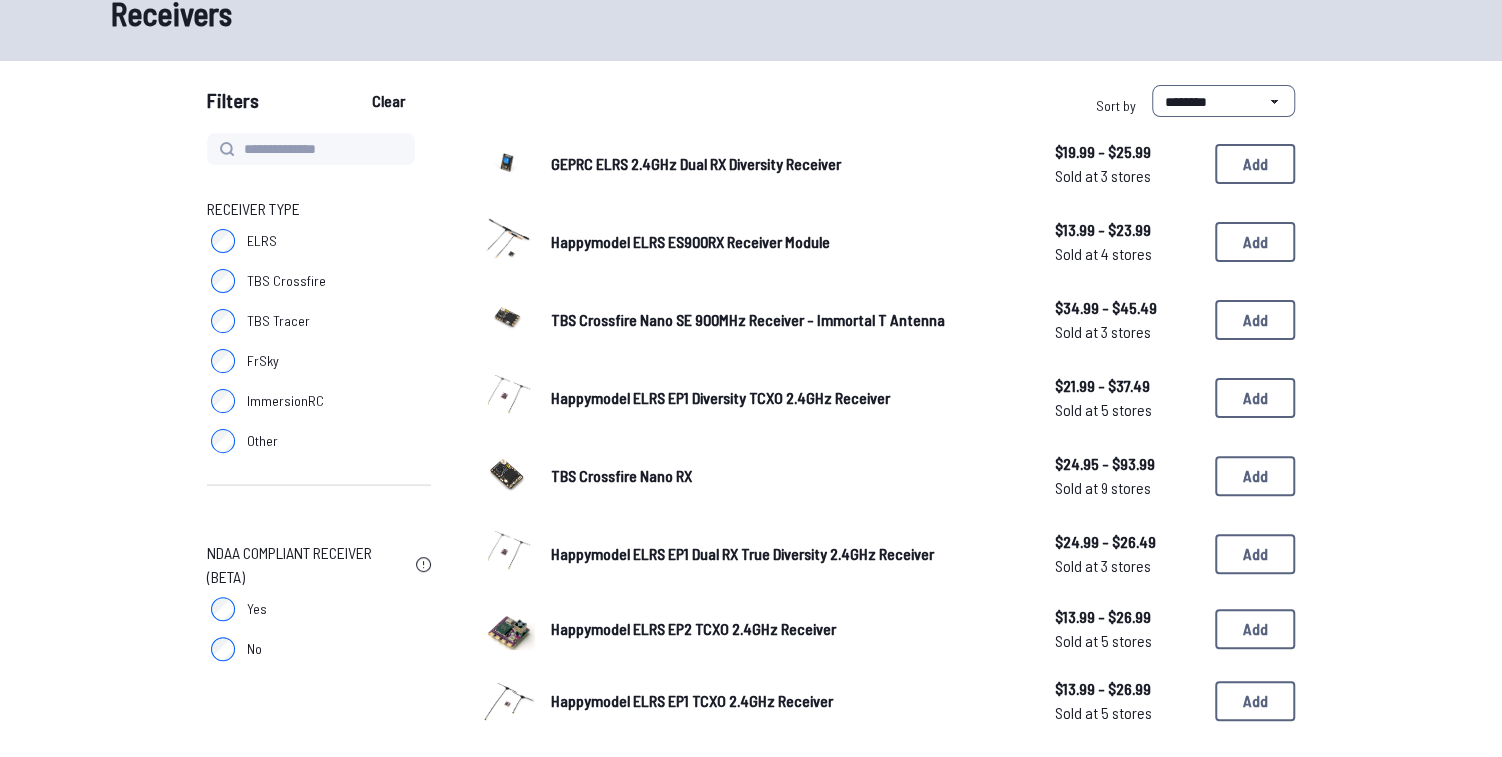 scroll, scrollTop: 120, scrollLeft: 0, axis: vertical 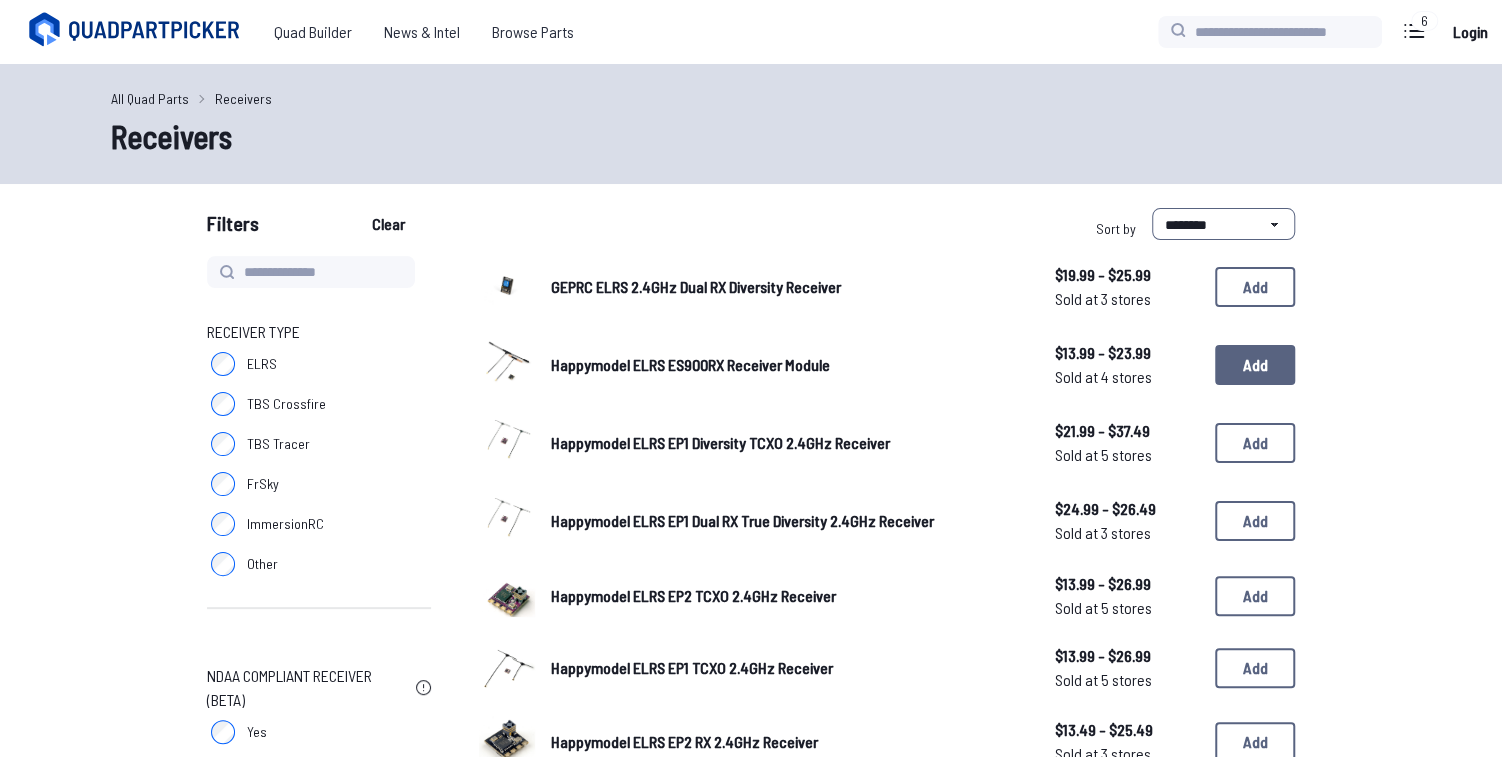 click on "Add" at bounding box center [1255, 365] 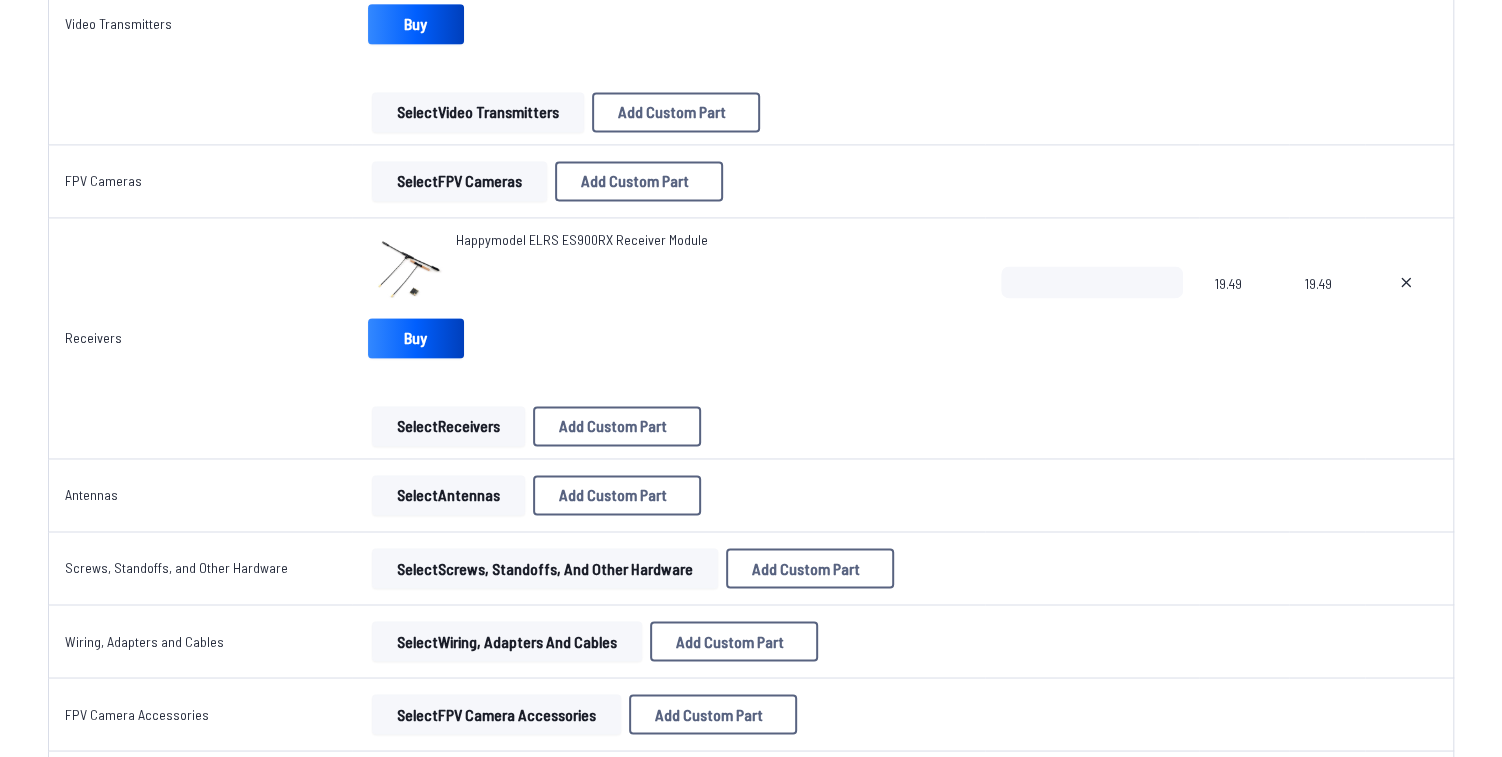 scroll, scrollTop: 1683, scrollLeft: 0, axis: vertical 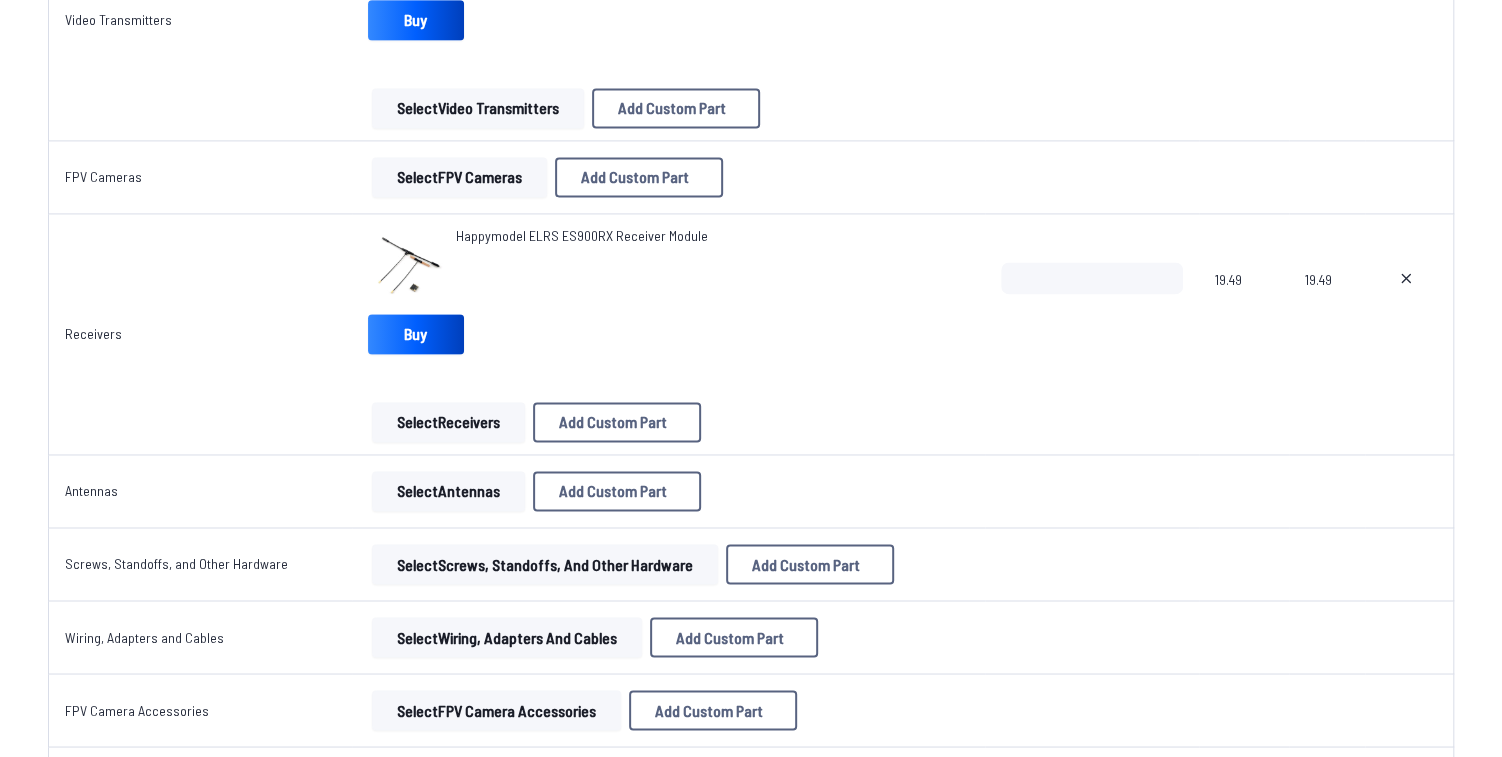click on "Select  Antennas" at bounding box center (448, 491) 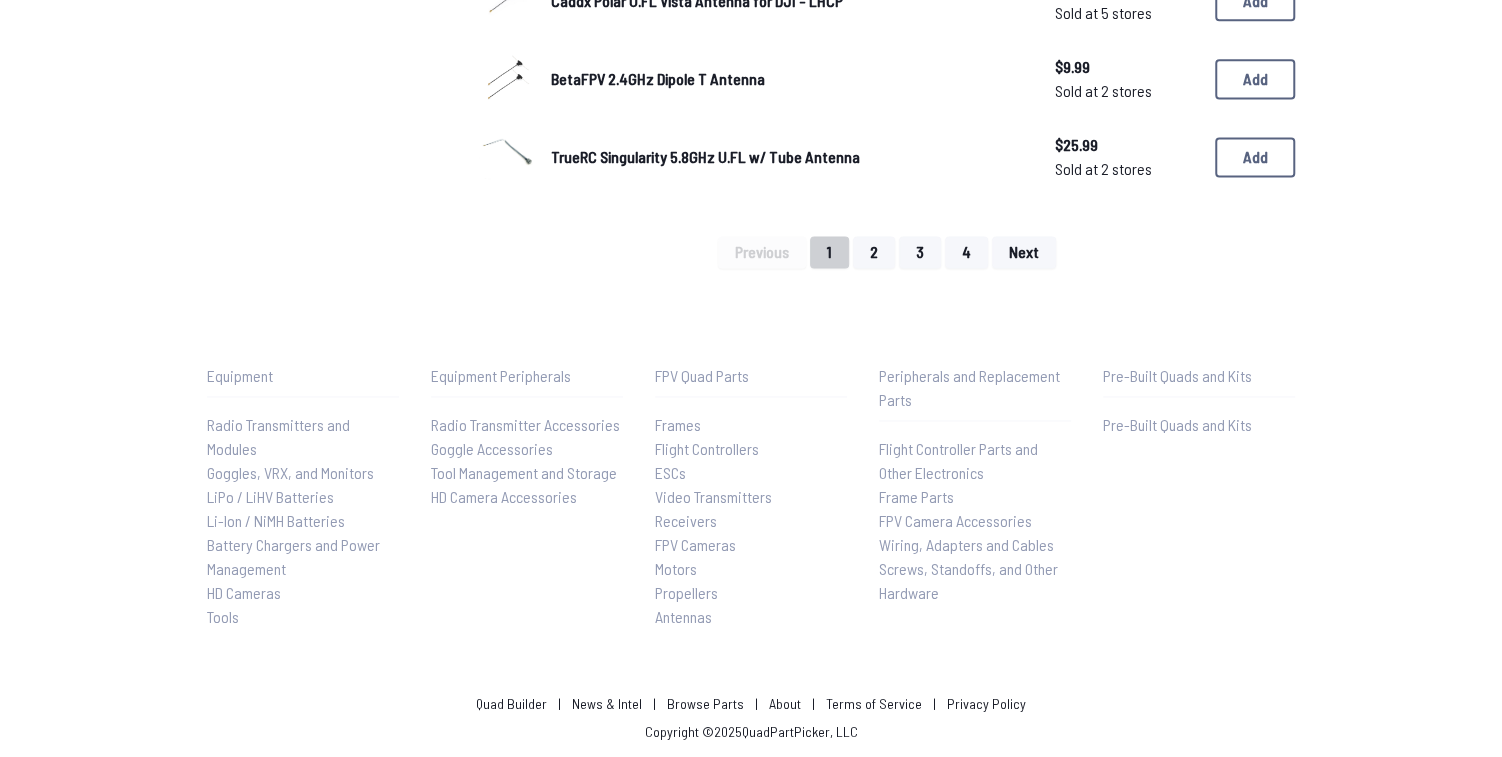 scroll, scrollTop: 0, scrollLeft: 0, axis: both 